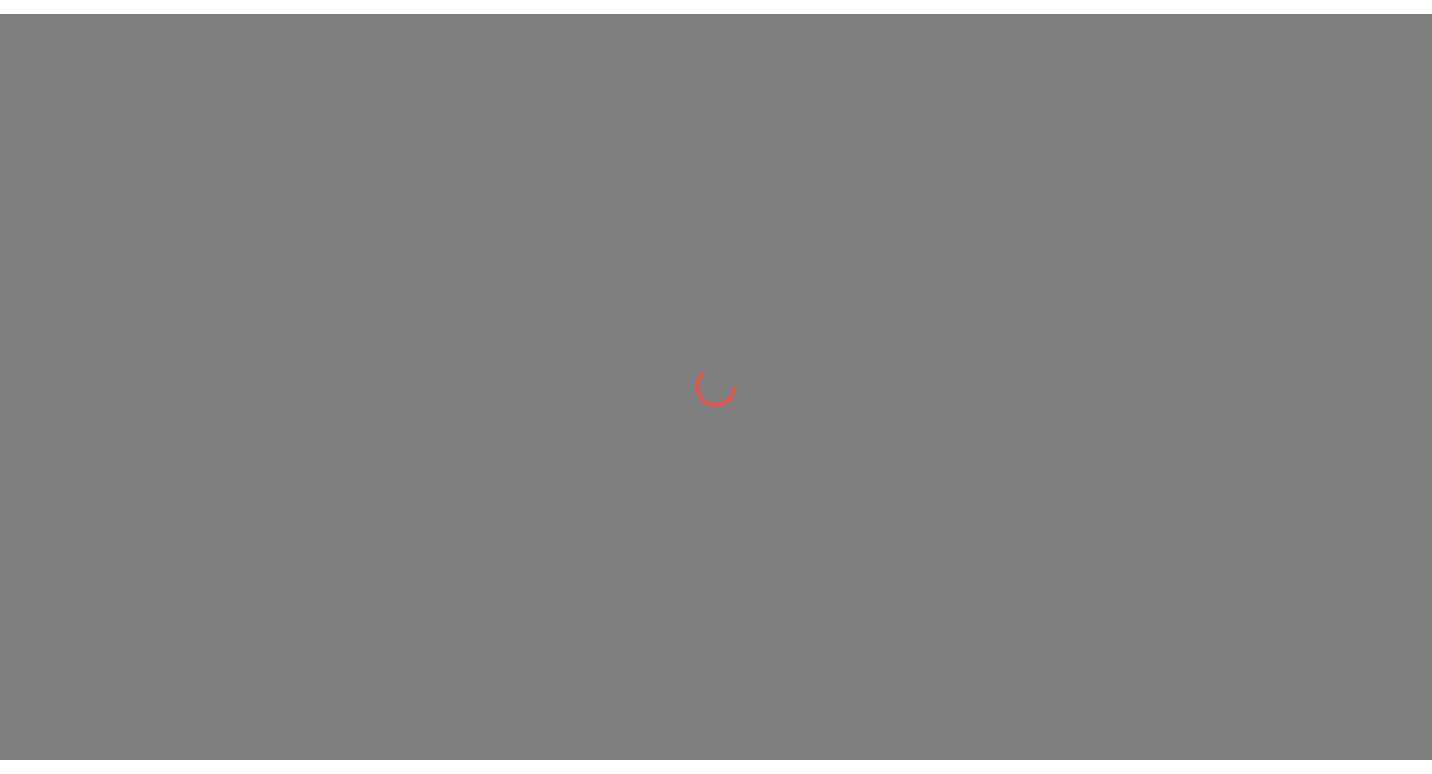 scroll, scrollTop: 0, scrollLeft: 0, axis: both 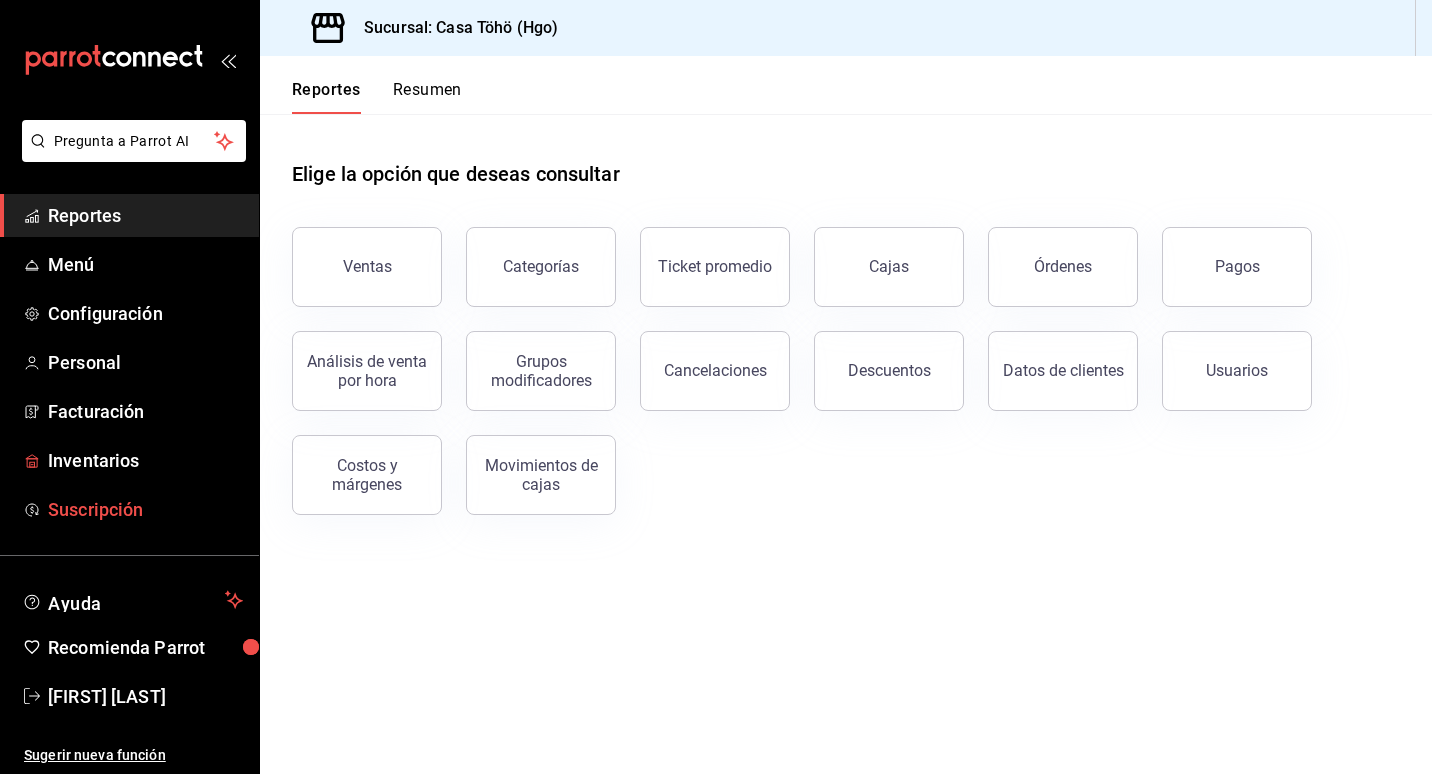 click on "Suscripción" at bounding box center (145, 509) 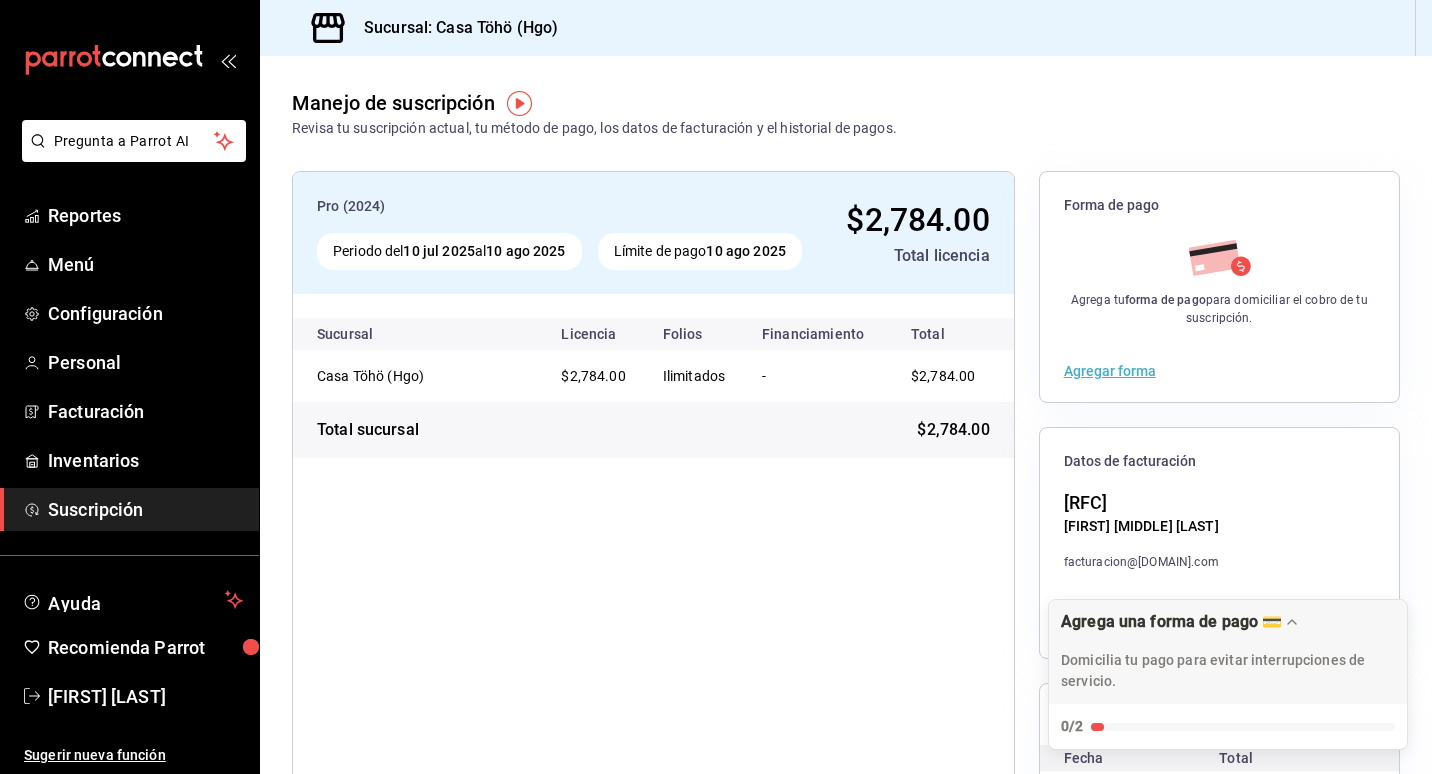 click on "Pro (2024) Periodo del  10 [MONTH] [YEAR]  al  10 [MONTH] [YEAR] Límite de pago  10 [MONTH] [YEAR] $2,784.00 Total licencia Sucursal Licencia Folios Financiamiento Total Casa Töhö (Hgo) $2,784.00 Ilimitados - $2,784.00 Total sucursal $2,784.00" at bounding box center [653, 543] 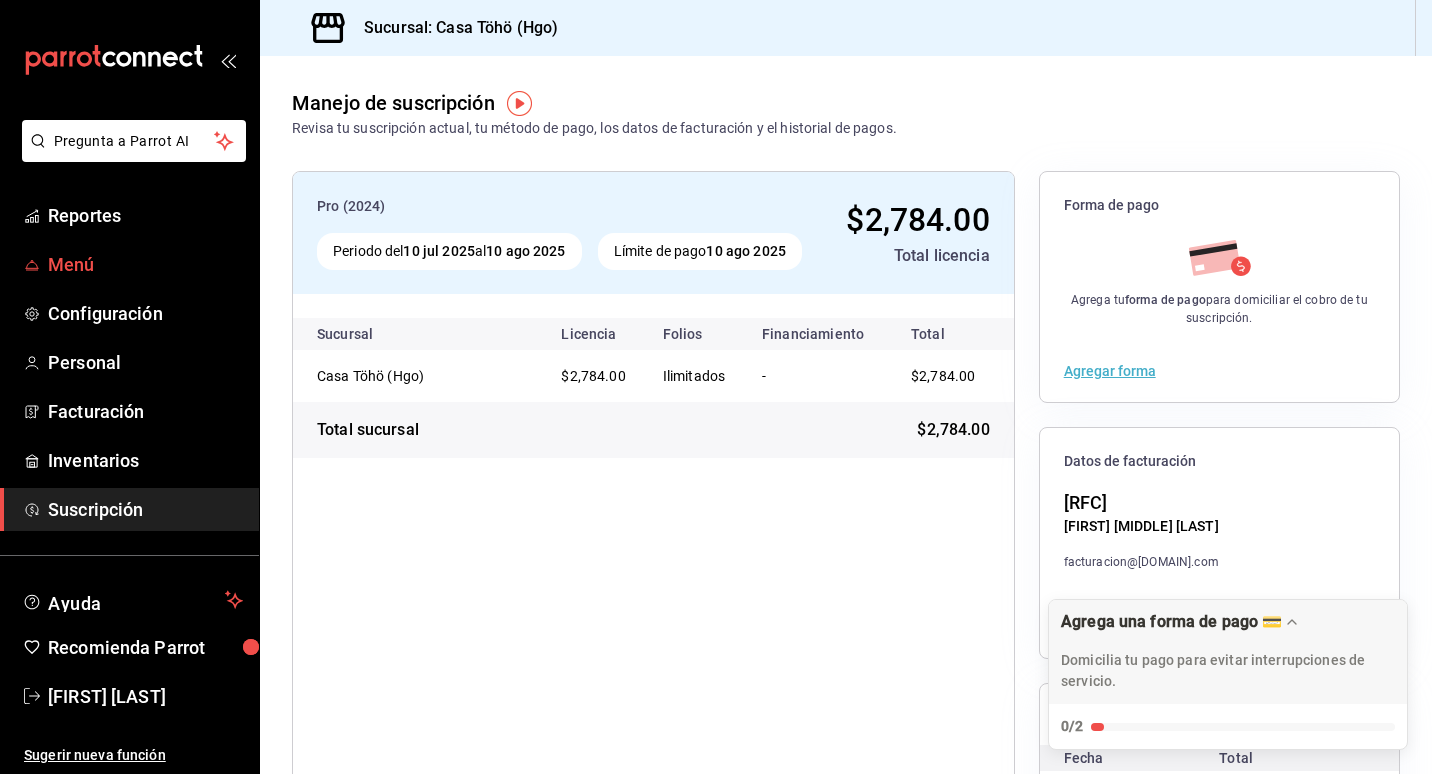 click on "Menú" at bounding box center [145, 264] 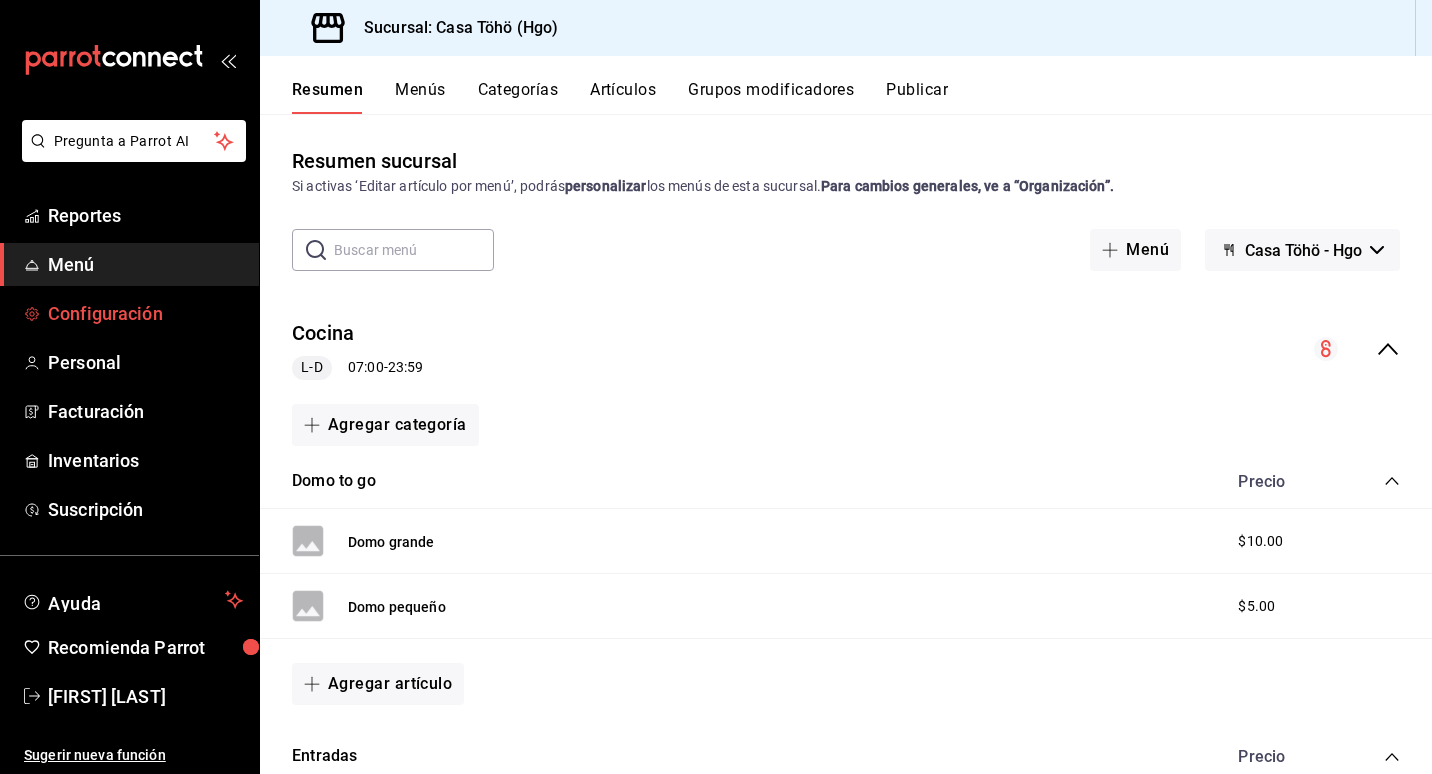 click on "Configuración" at bounding box center [145, 313] 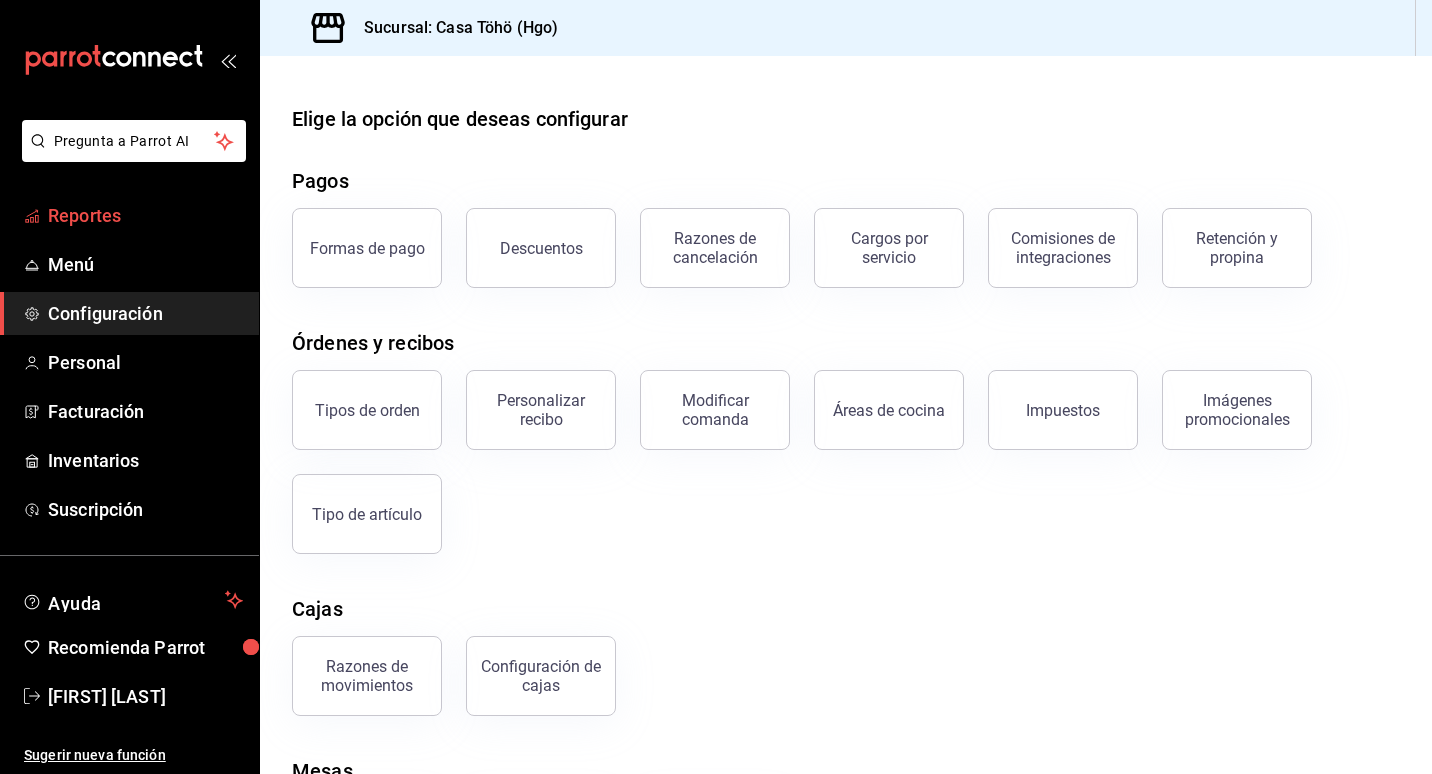 click on "Reportes" at bounding box center [145, 215] 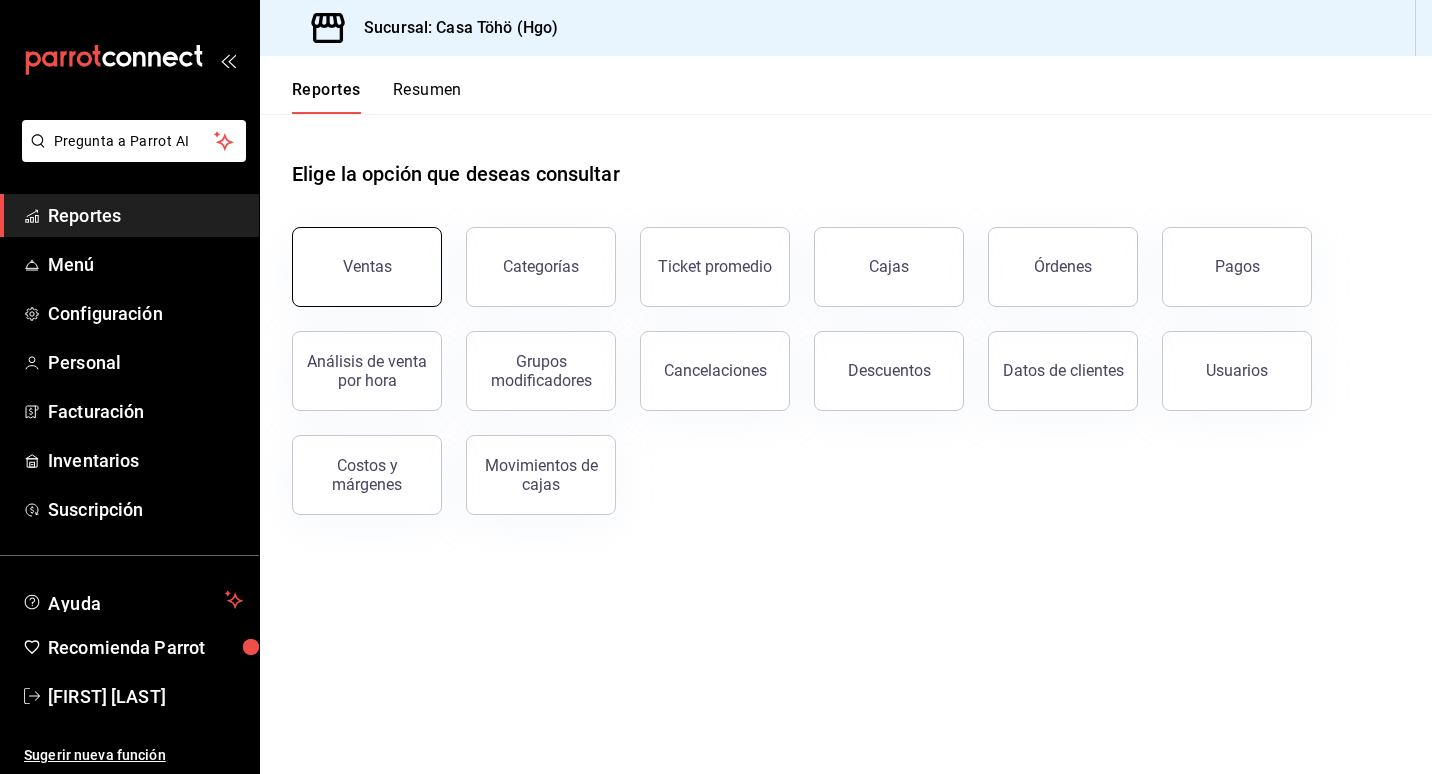click on "Ventas" at bounding box center (367, 267) 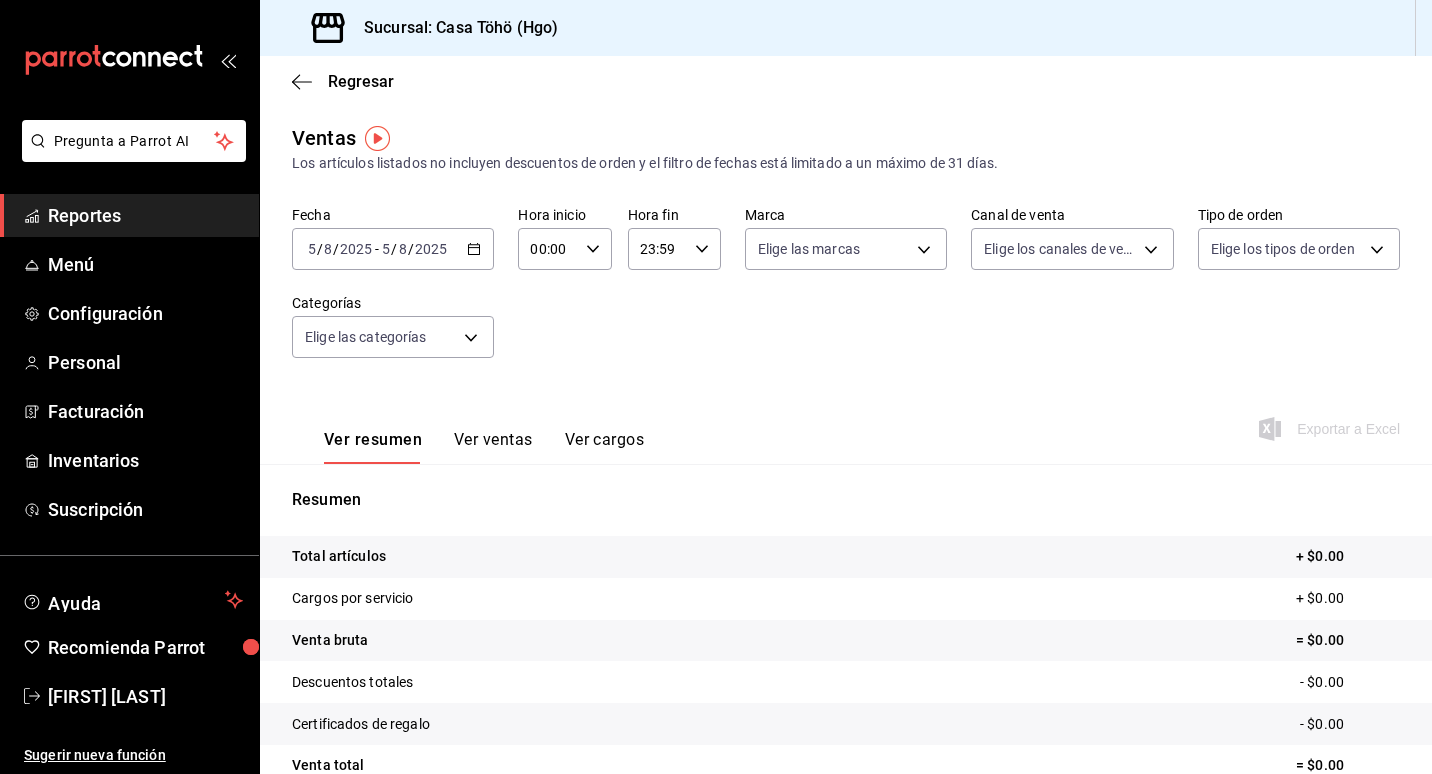 click 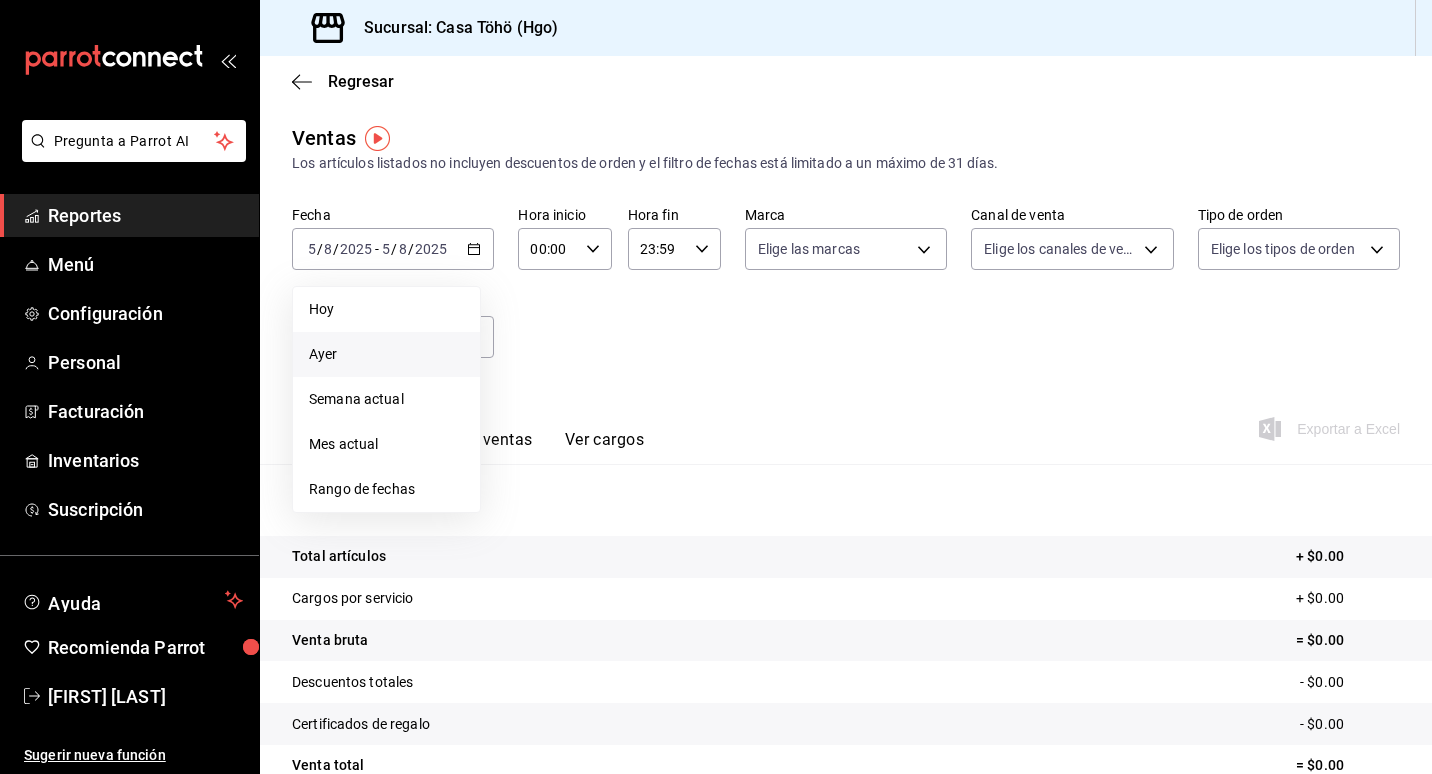 click on "Ayer" at bounding box center (386, 354) 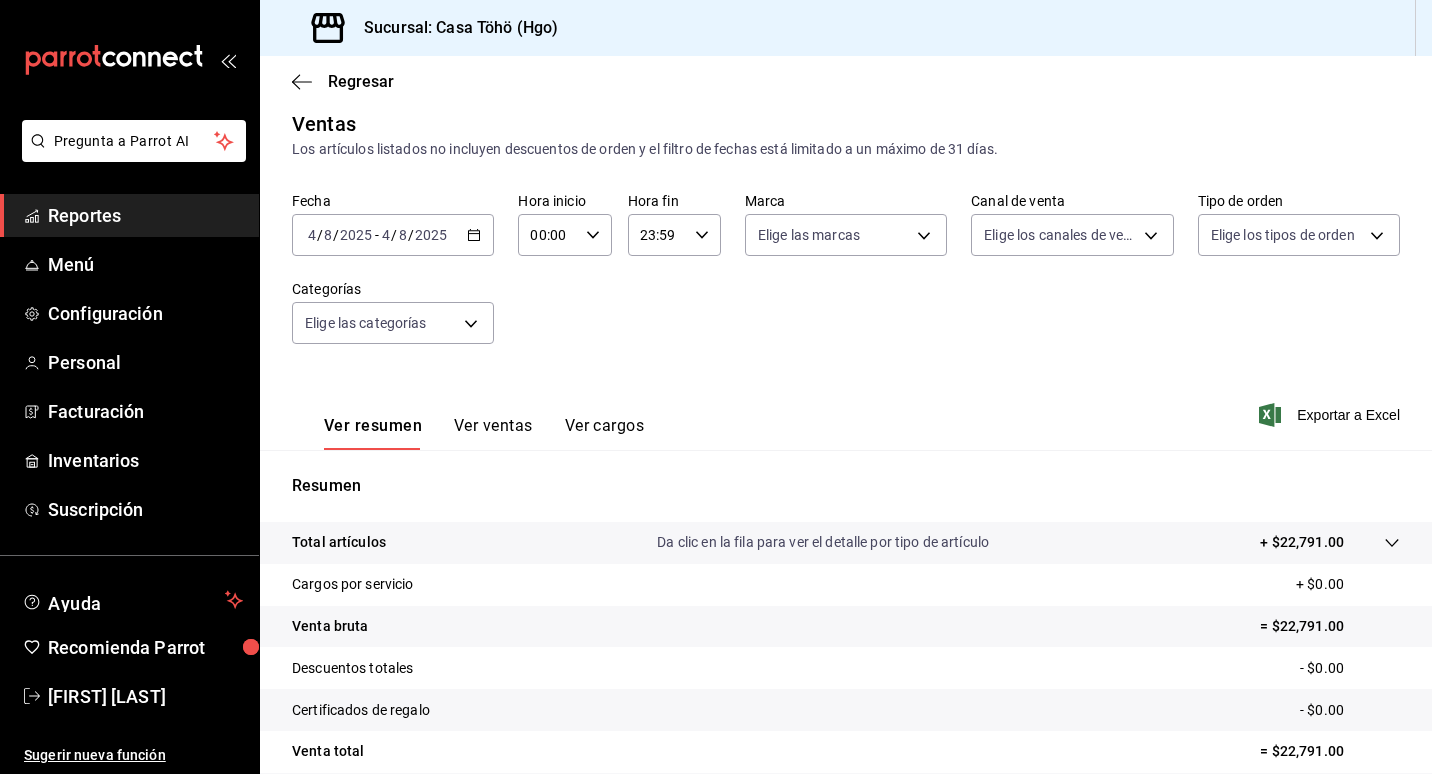 scroll, scrollTop: 0, scrollLeft: 0, axis: both 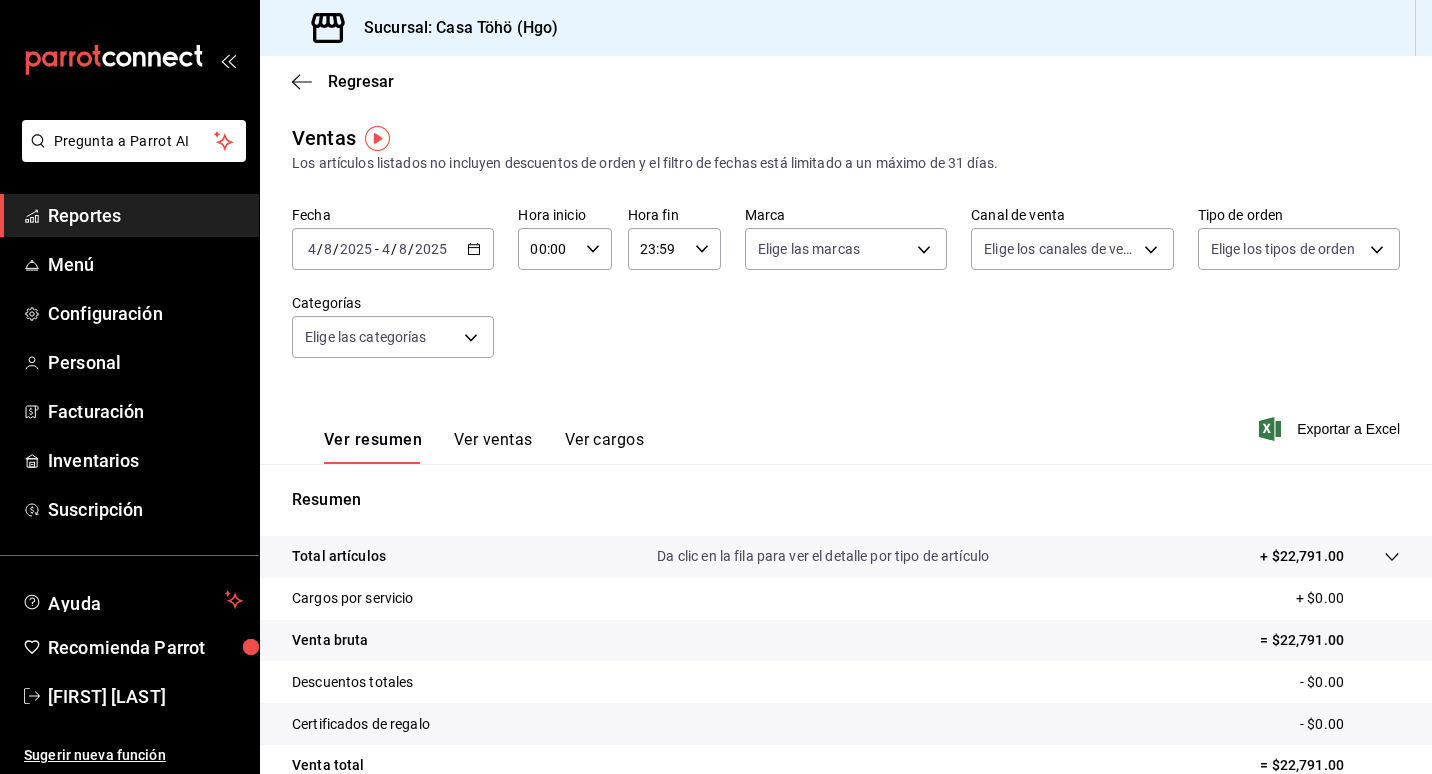 click 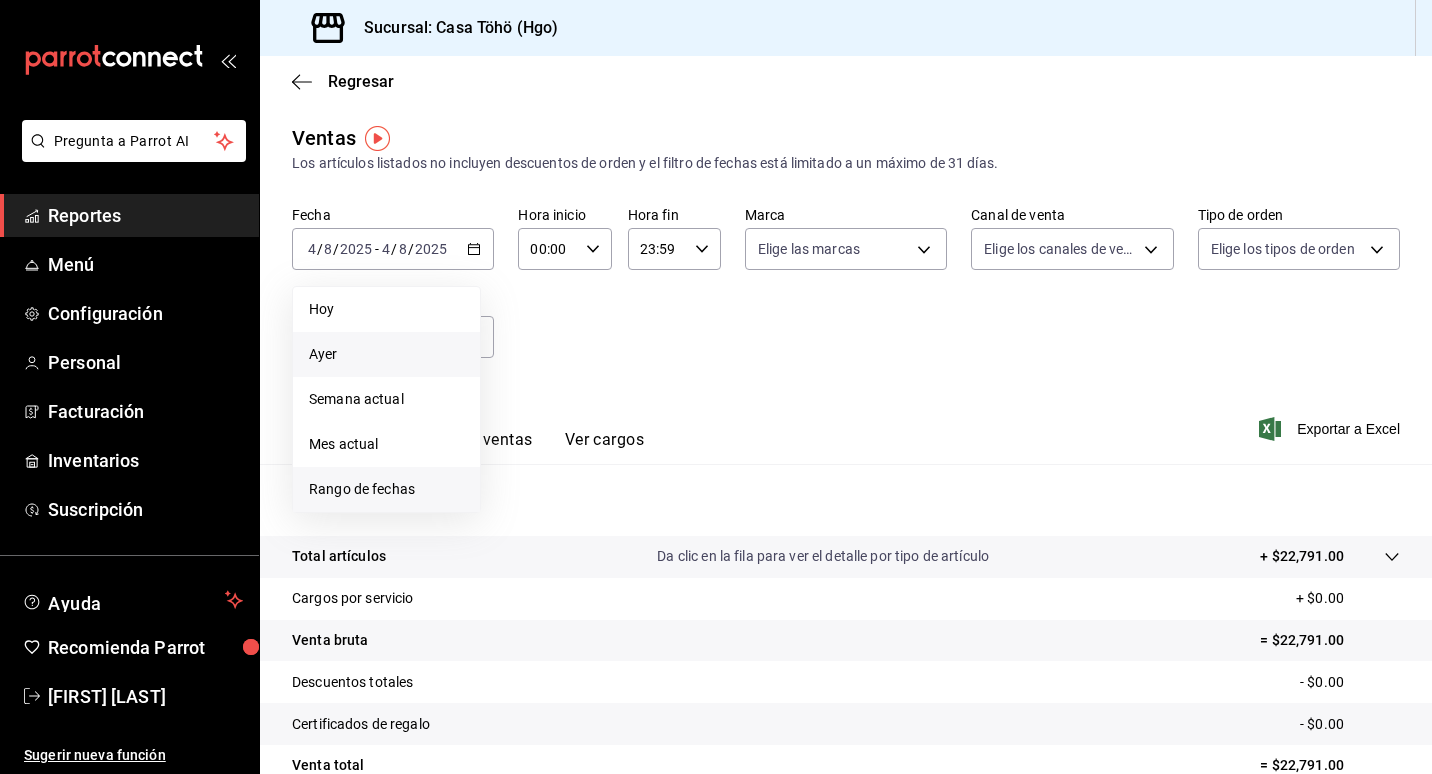 click on "Rango de fechas" at bounding box center [386, 489] 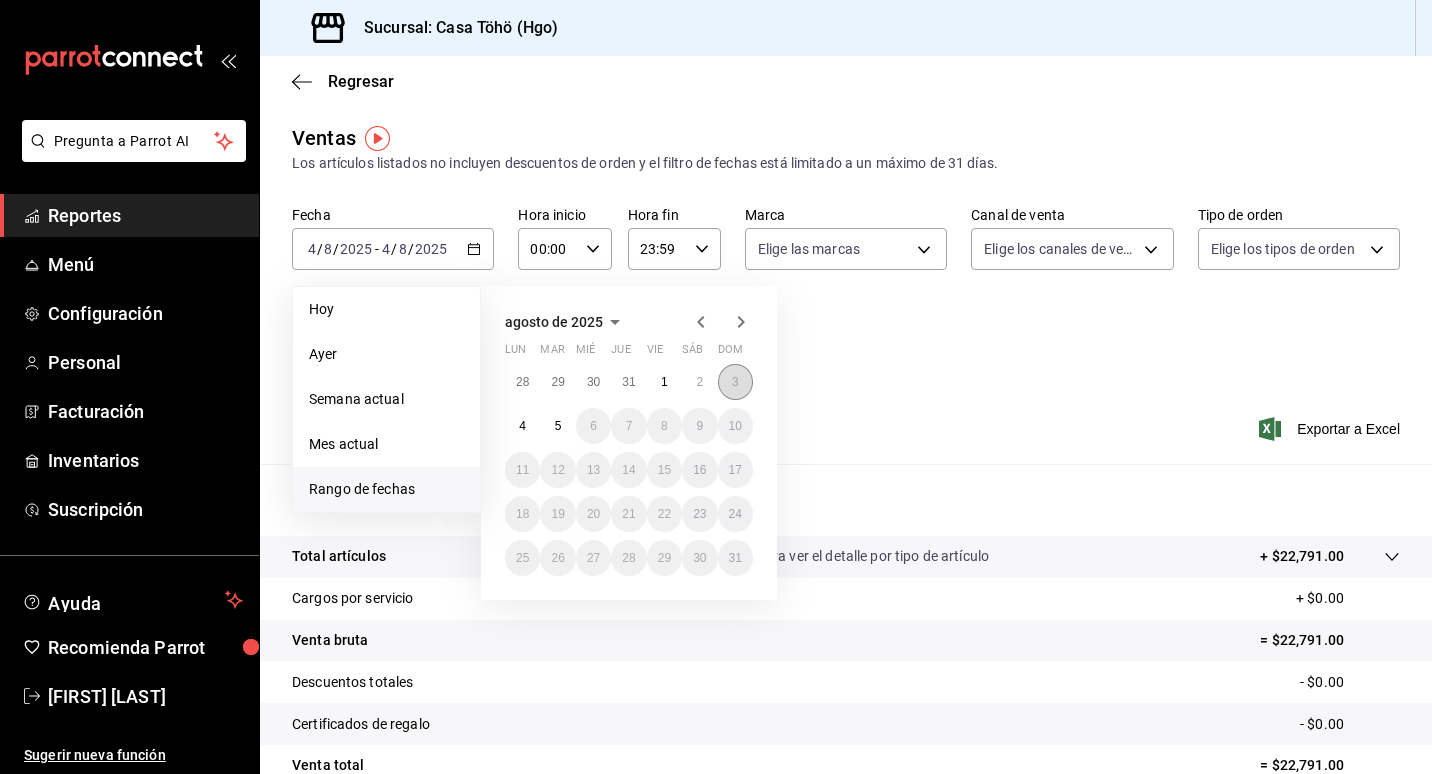 click on "3" at bounding box center (735, 382) 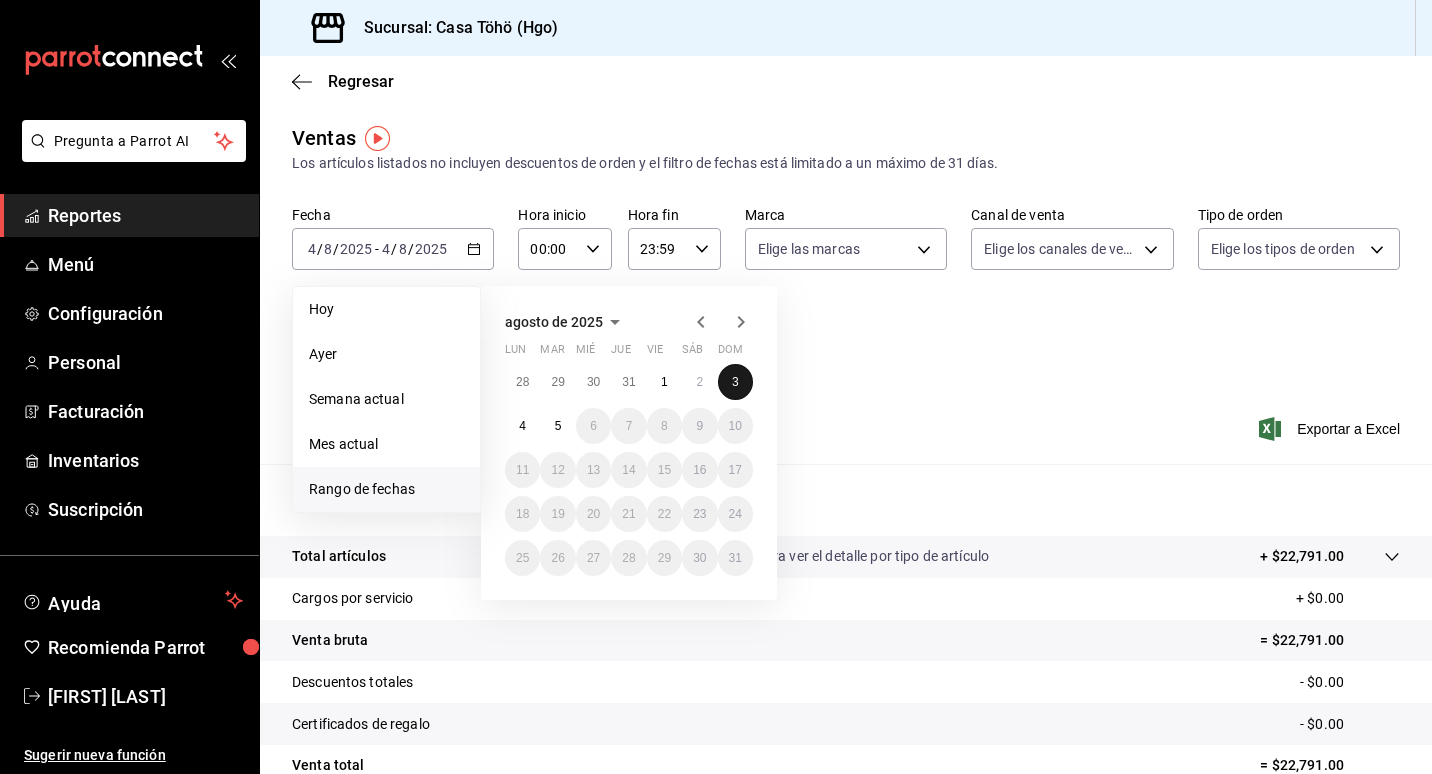 click on "3" at bounding box center [735, 382] 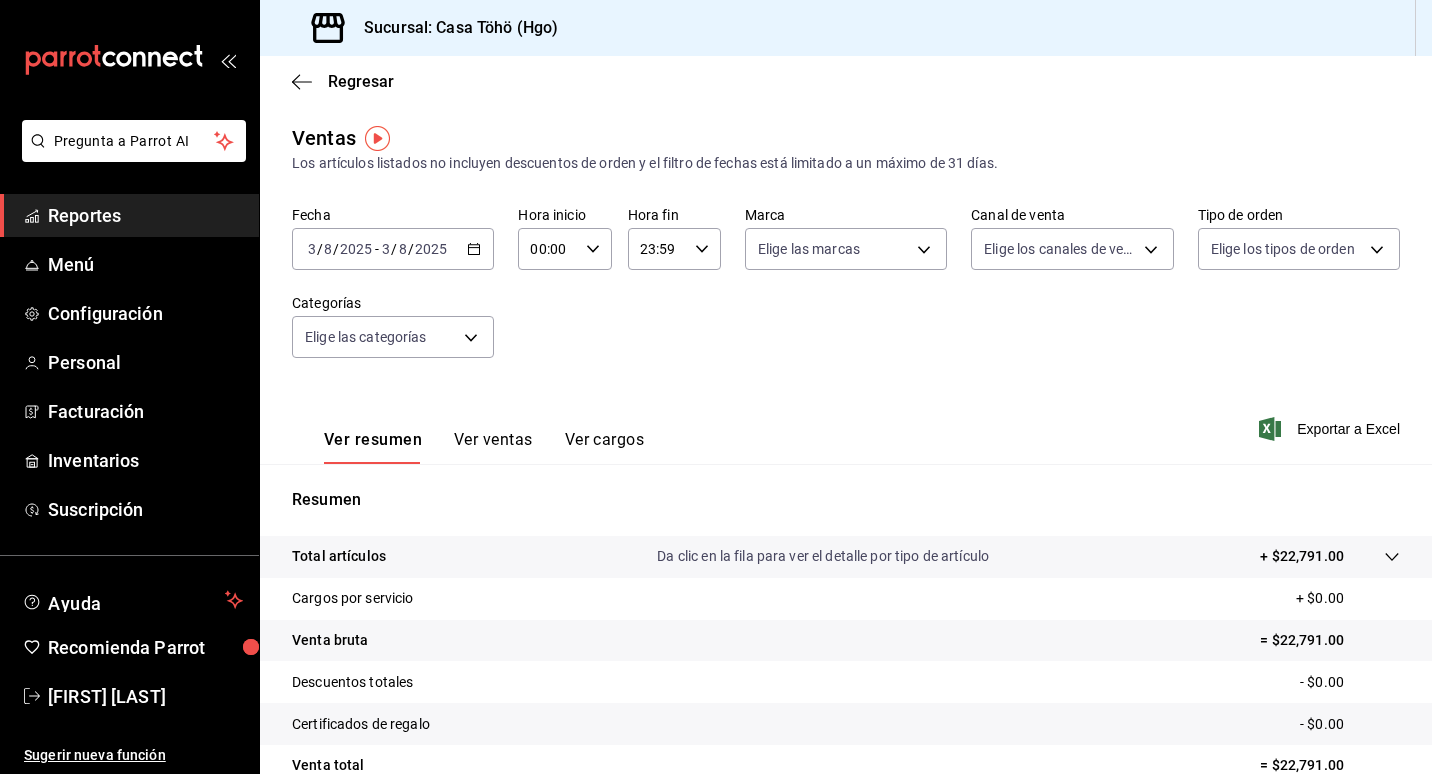 click on "Fecha 2025-08-03 3 / 8 / 2025 - 2025-08-03 3 / 8 / 2025 Hora inicio 00:00 Hora inicio Hora fin 23:59 Hora fin Marca Elige las marcas Canal de venta Elige los canales de venta Tipo de orden Elige los tipos de orden Categorías Elige las categorías" at bounding box center [846, 294] 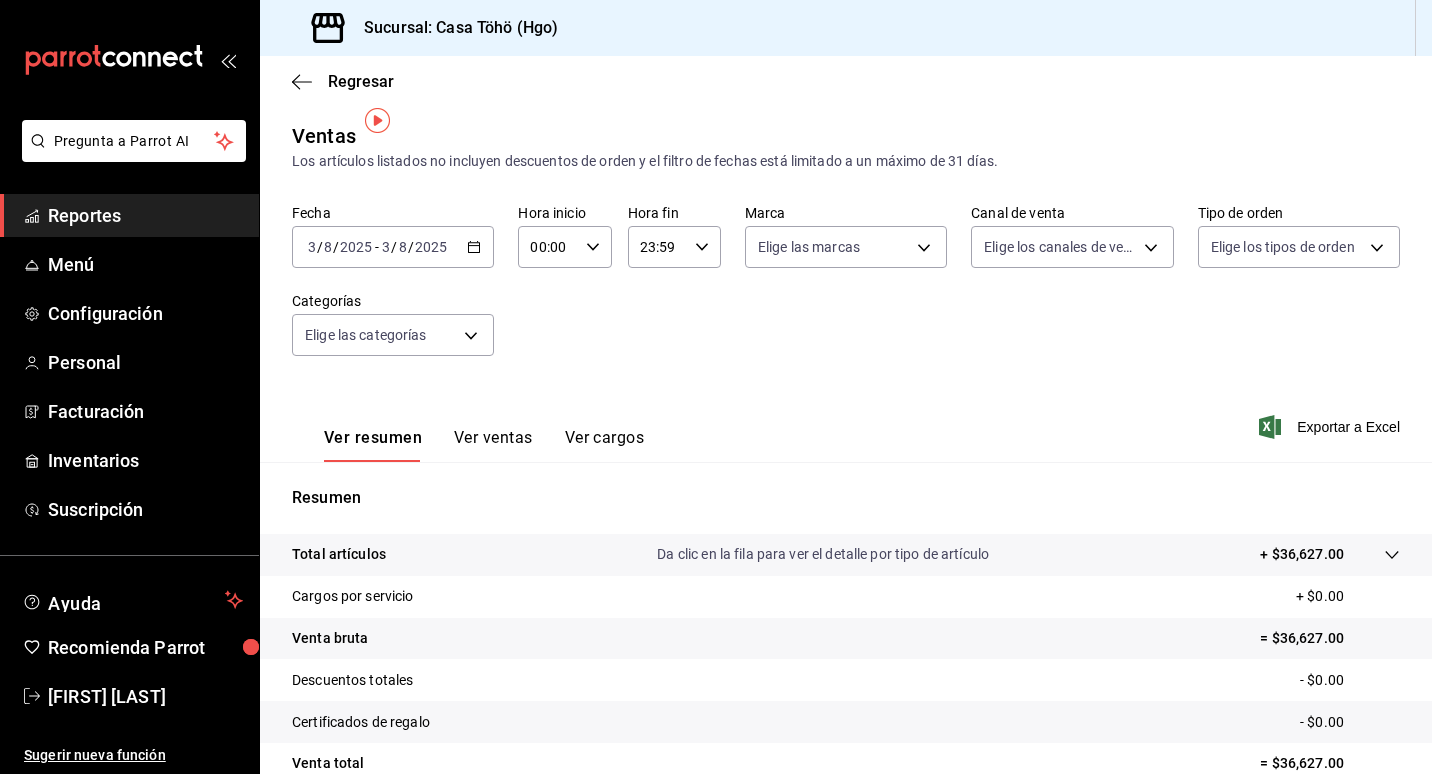 scroll, scrollTop: 0, scrollLeft: 0, axis: both 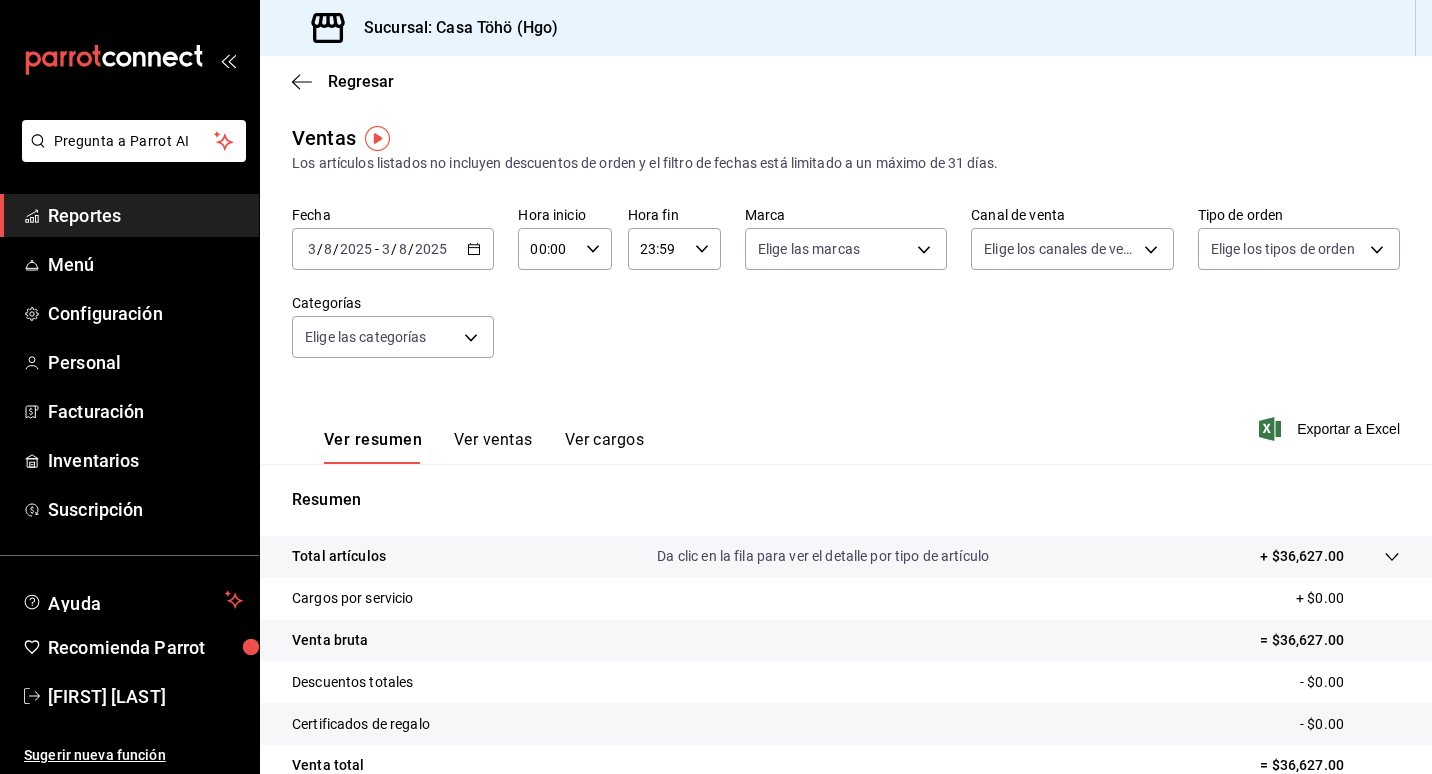 click on "2025-08-03 3 / 8 / 2025 - 2025-08-03 3 / 8 / 2025" at bounding box center (393, 249) 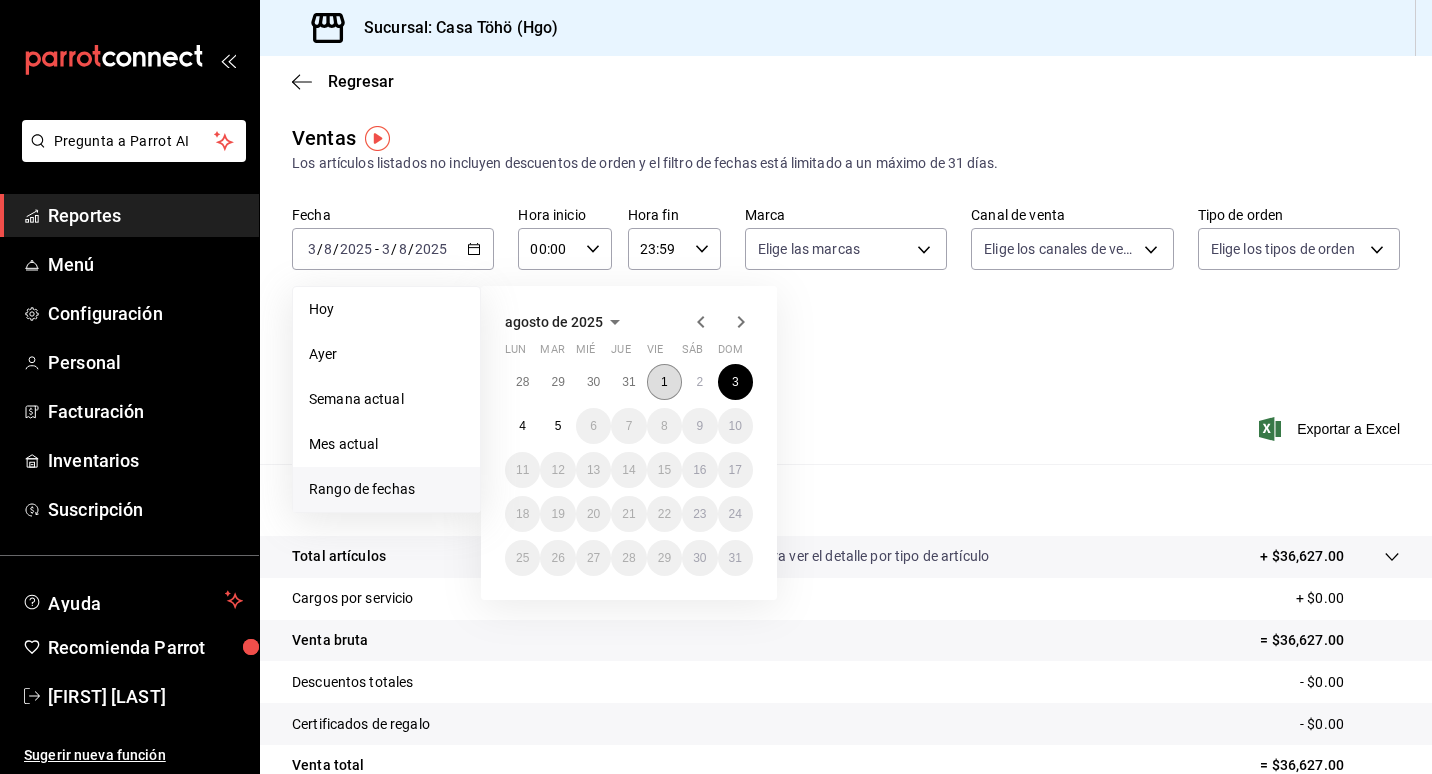 click on "1" at bounding box center [664, 382] 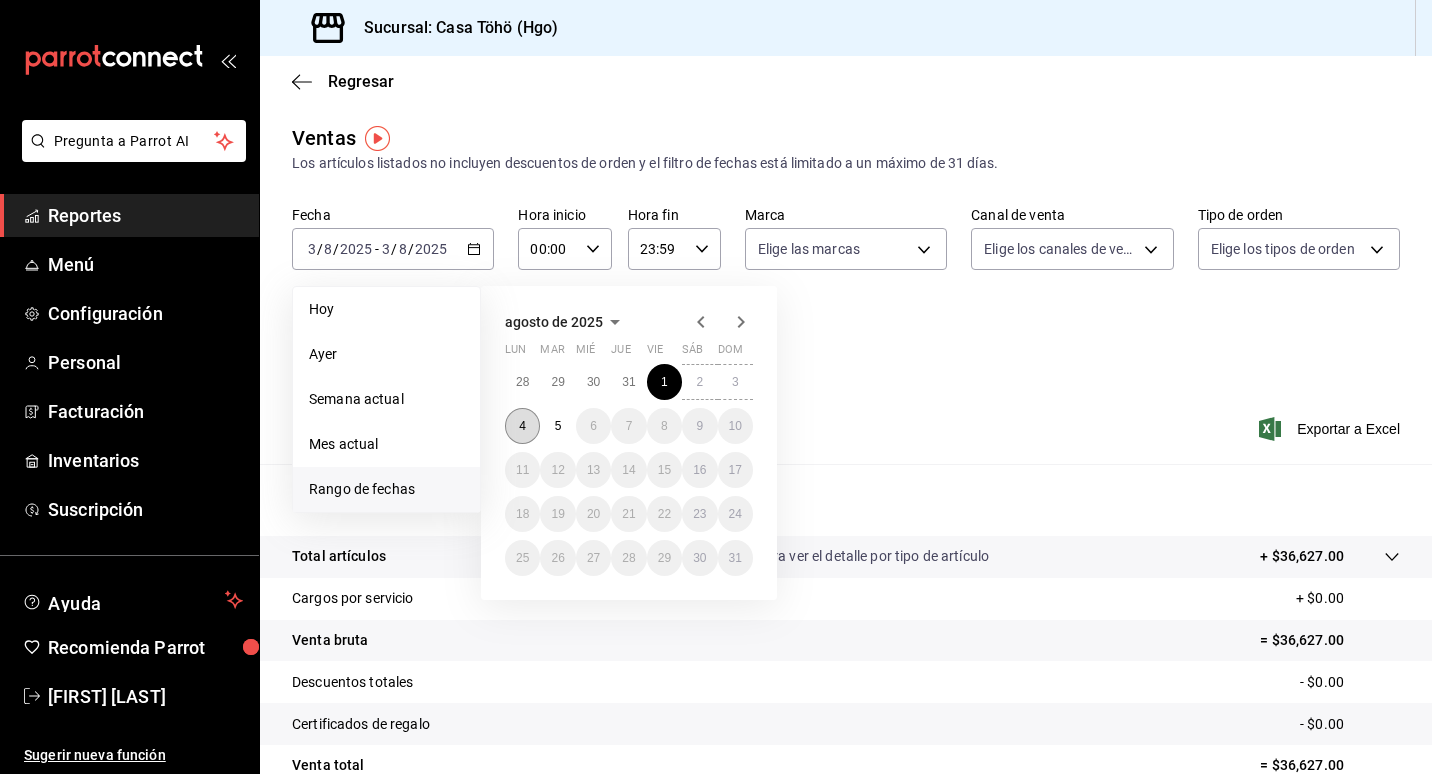 click on "4" at bounding box center [522, 426] 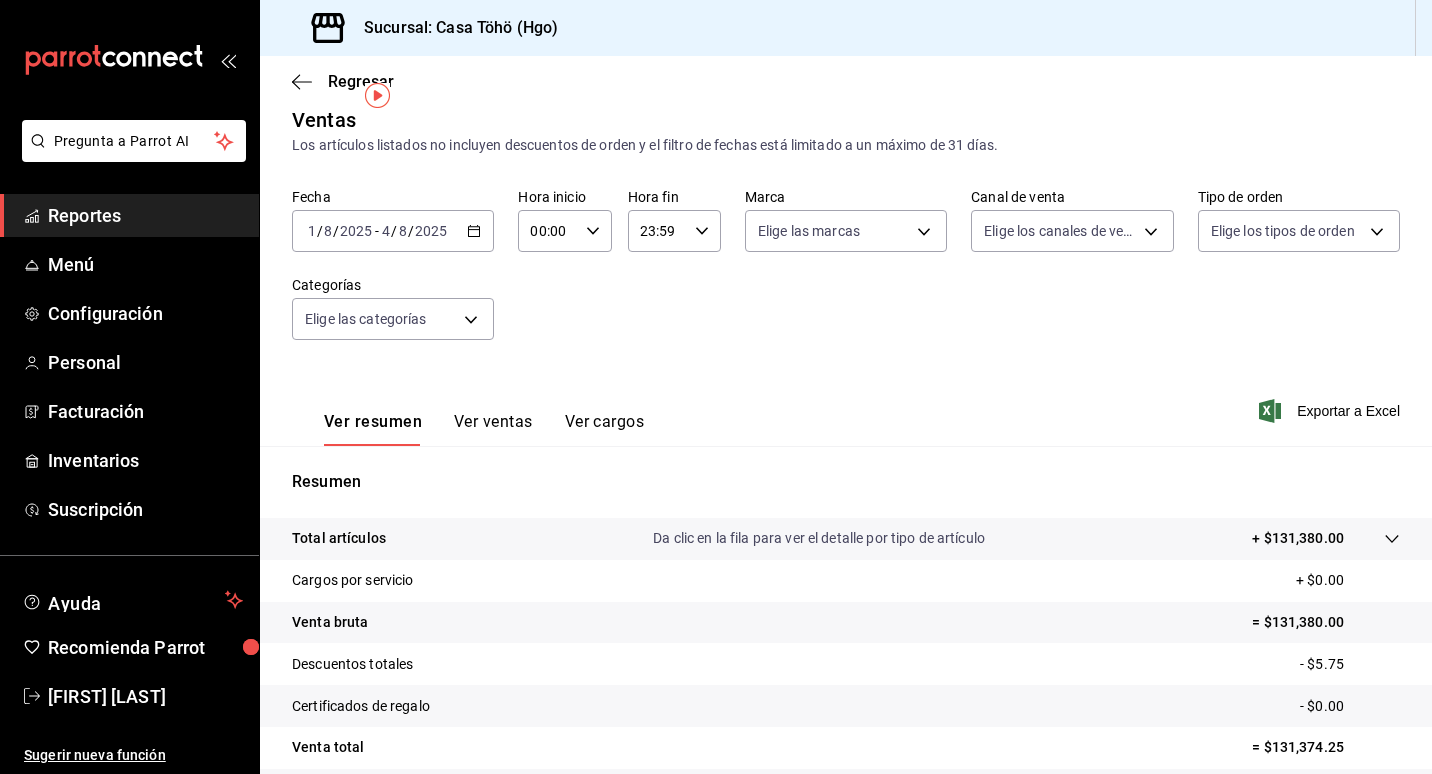 scroll, scrollTop: 0, scrollLeft: 0, axis: both 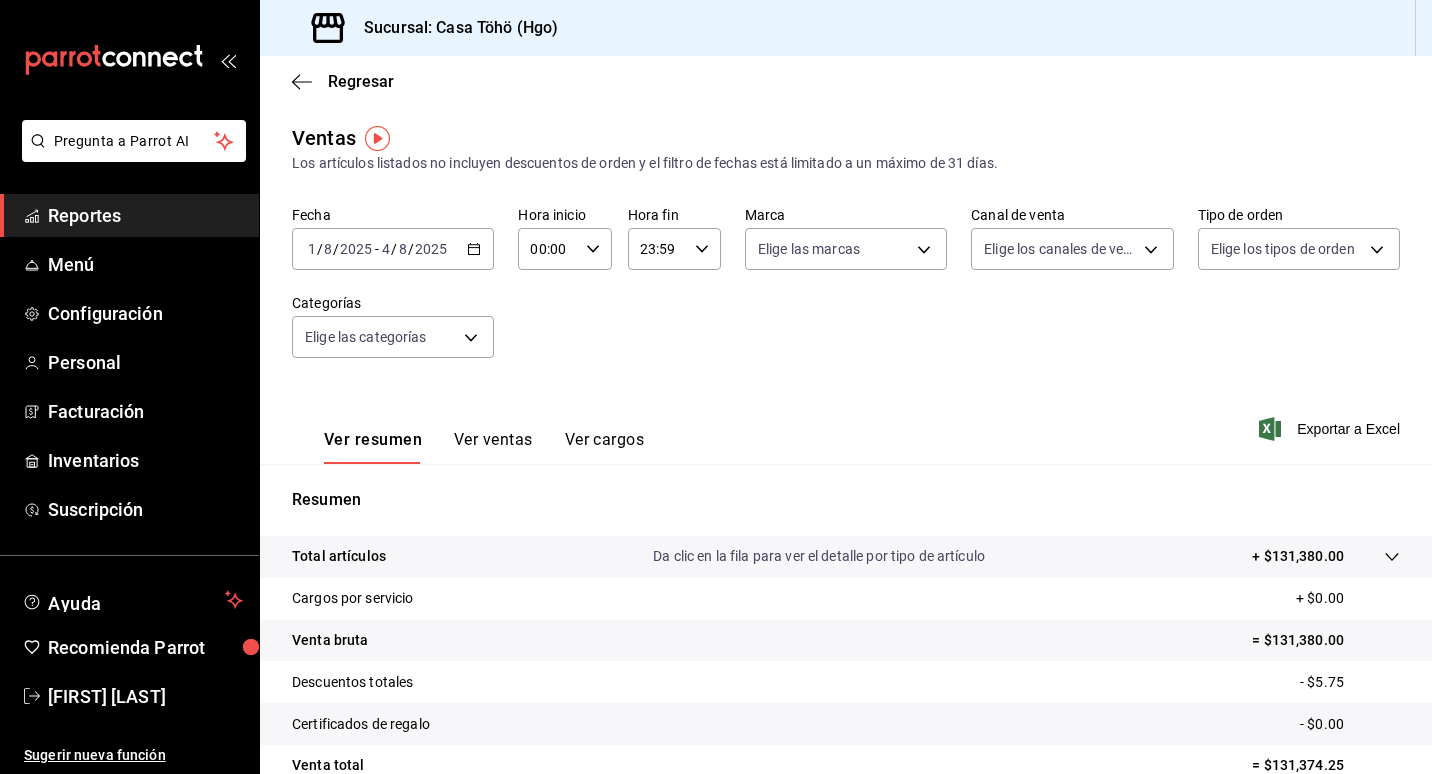 click on "Fecha [DATE] [DAY] / [MONTH] / [YEAR] - [DATE] [DAY] / [MONTH] / [YEAR] Hora inicio 00:00 Hora inicio Hora fin 23:59 Hora fin Marca Elige las marcas Canal de venta Elige los canales de venta Tipo de orden Elige los tipos de orden Categorías Elige las categorías" at bounding box center (846, 294) 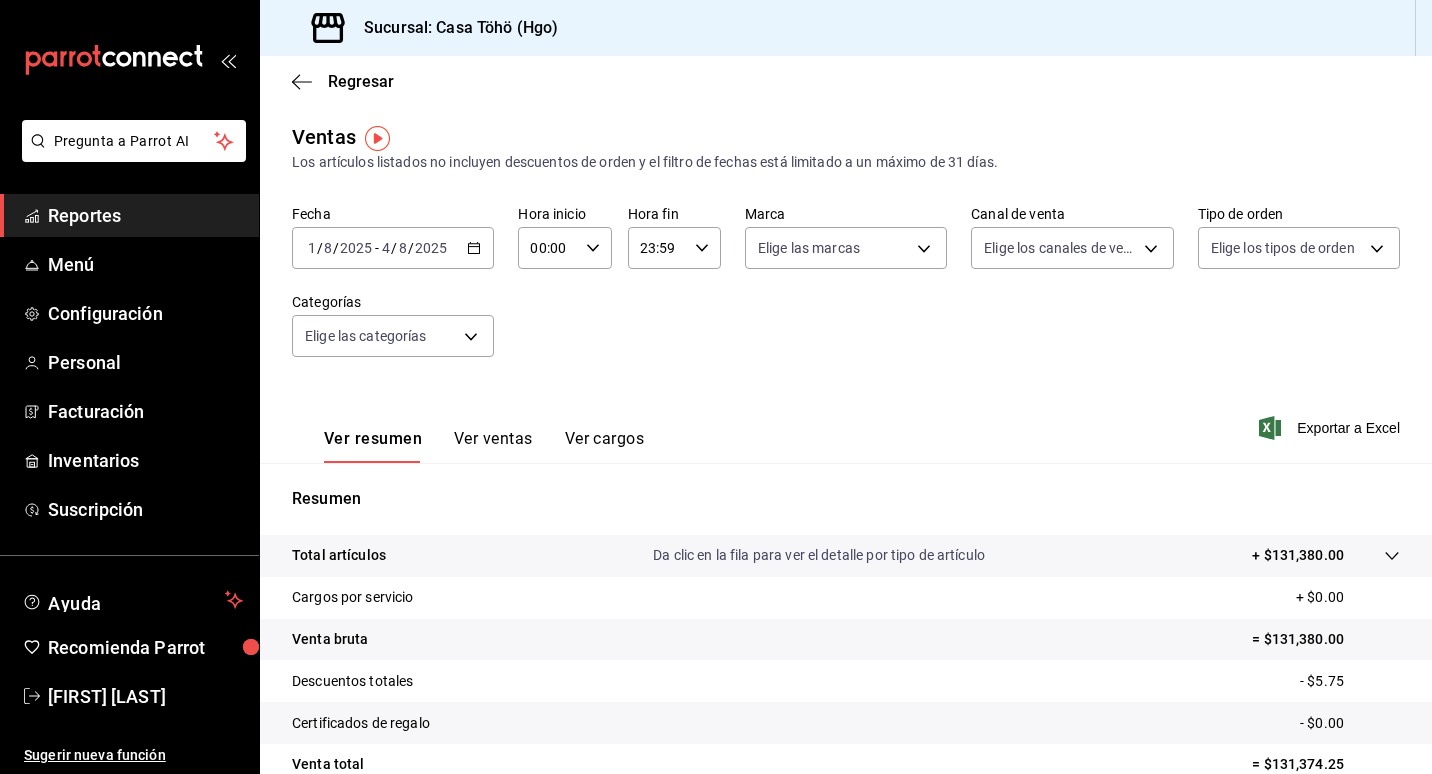 scroll, scrollTop: 0, scrollLeft: 0, axis: both 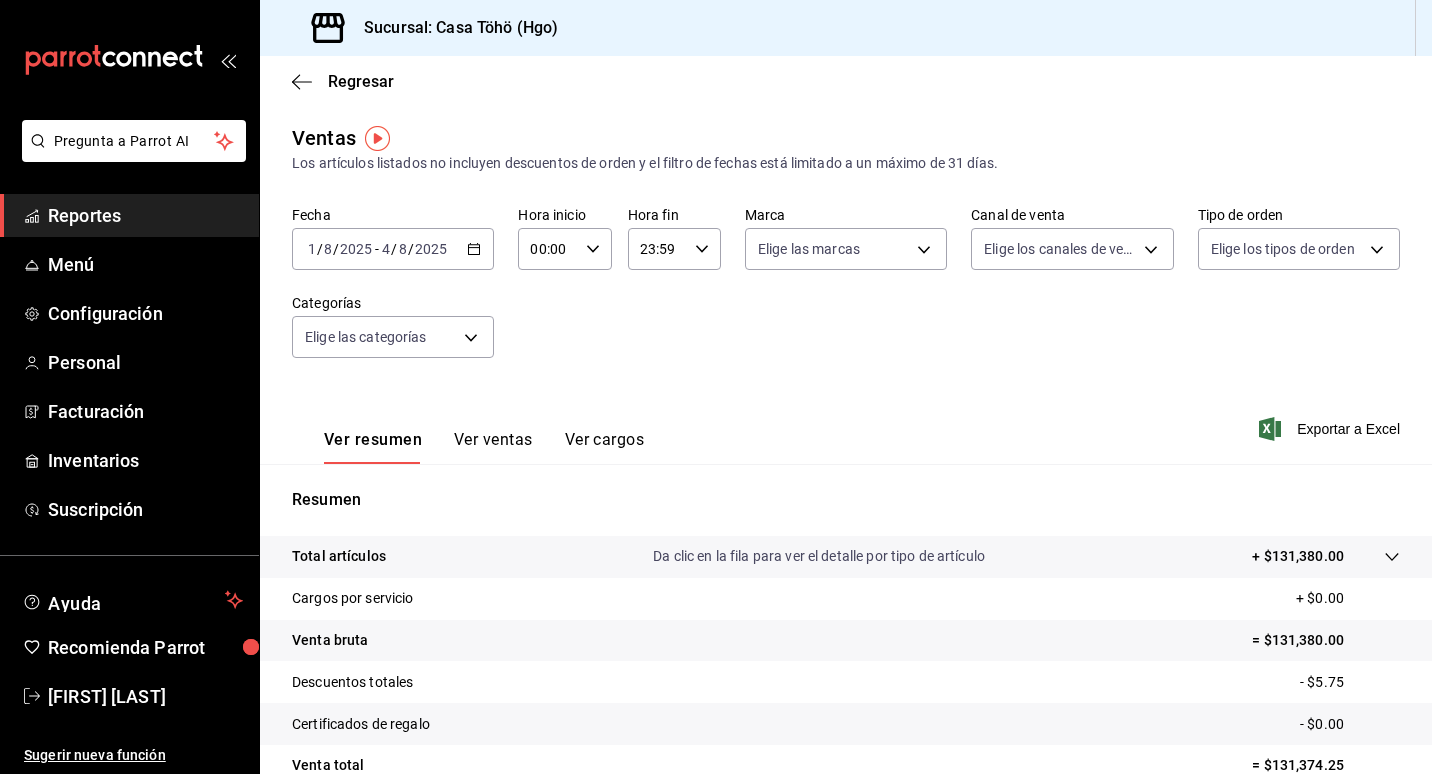 click on "Reportes" at bounding box center (145, 215) 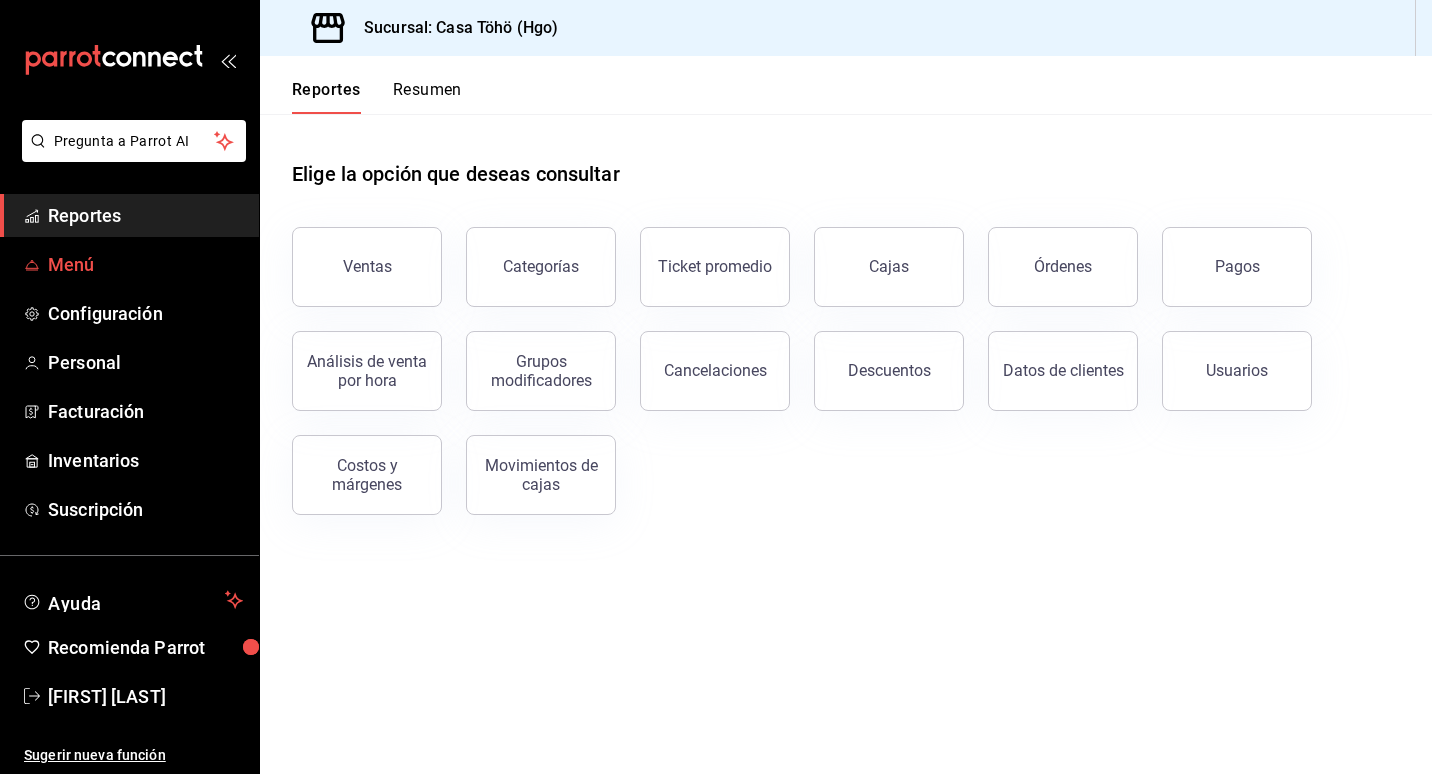 click on "Menú" at bounding box center [145, 264] 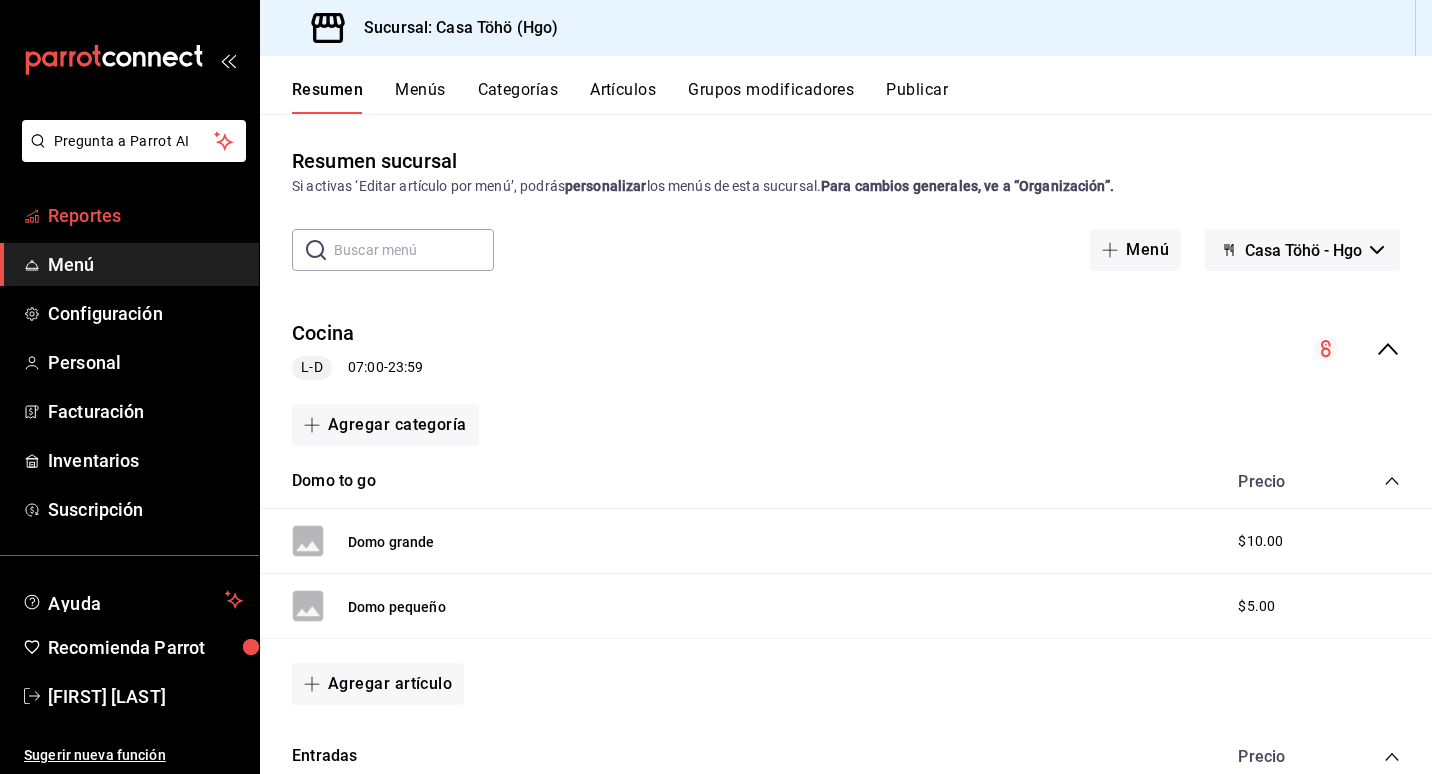 click on "Reportes" at bounding box center [145, 215] 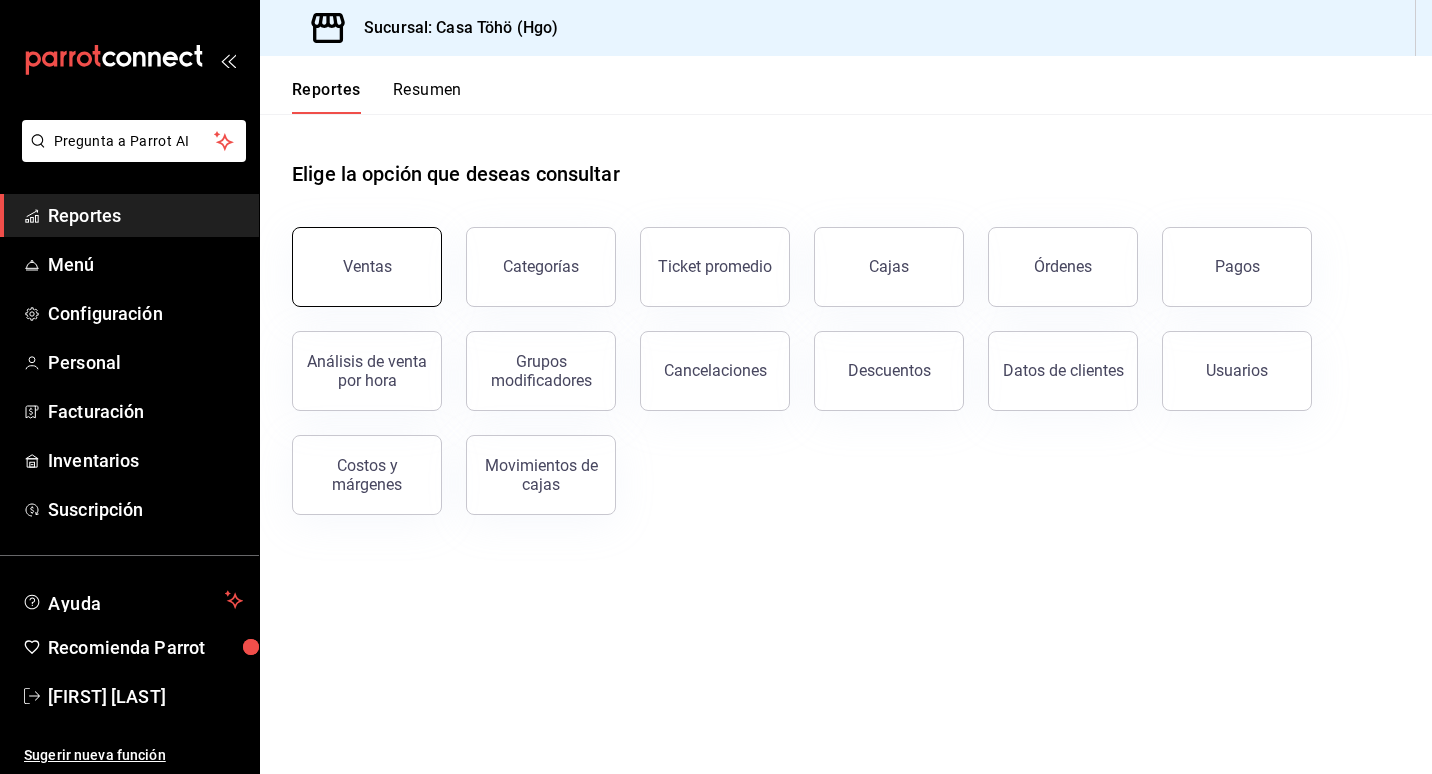 click on "Ventas" at bounding box center (367, 267) 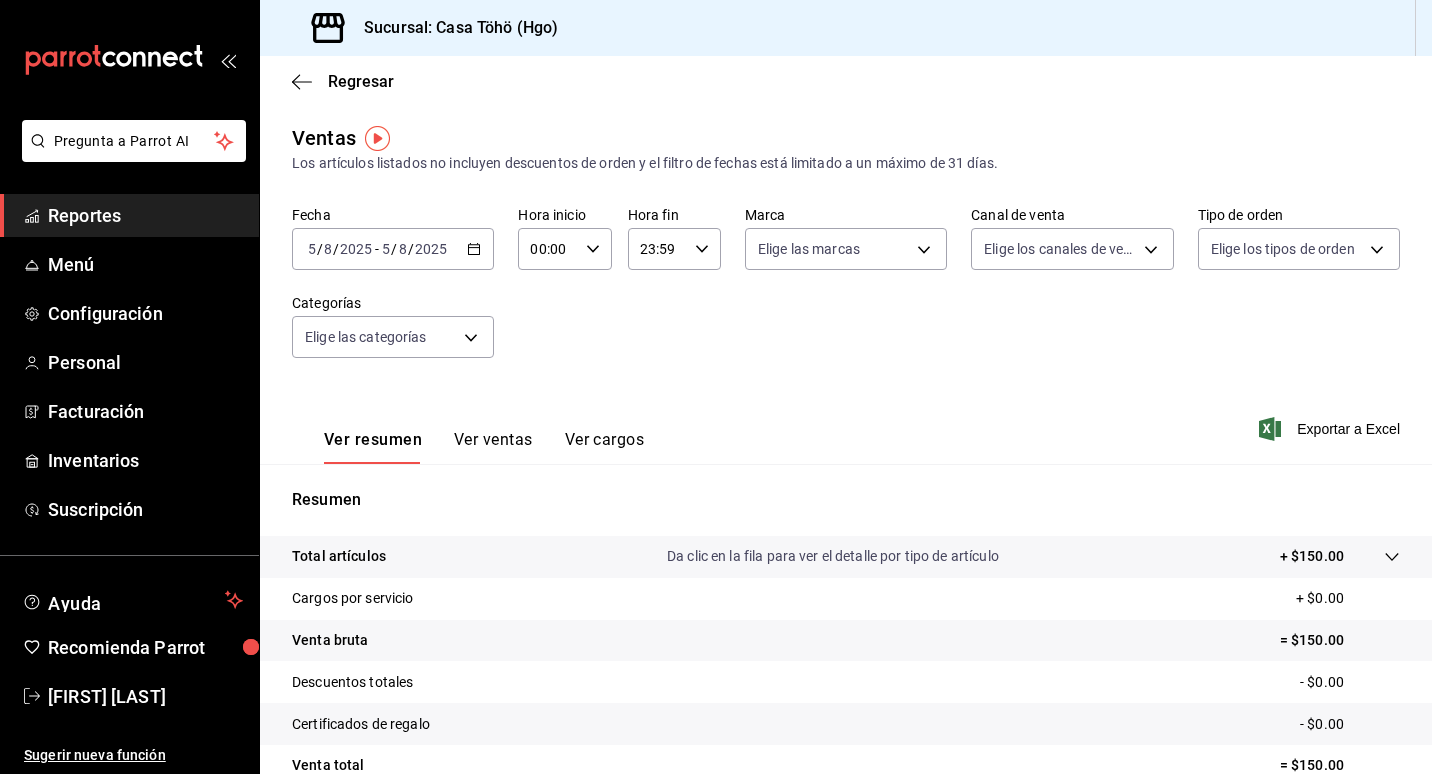 click 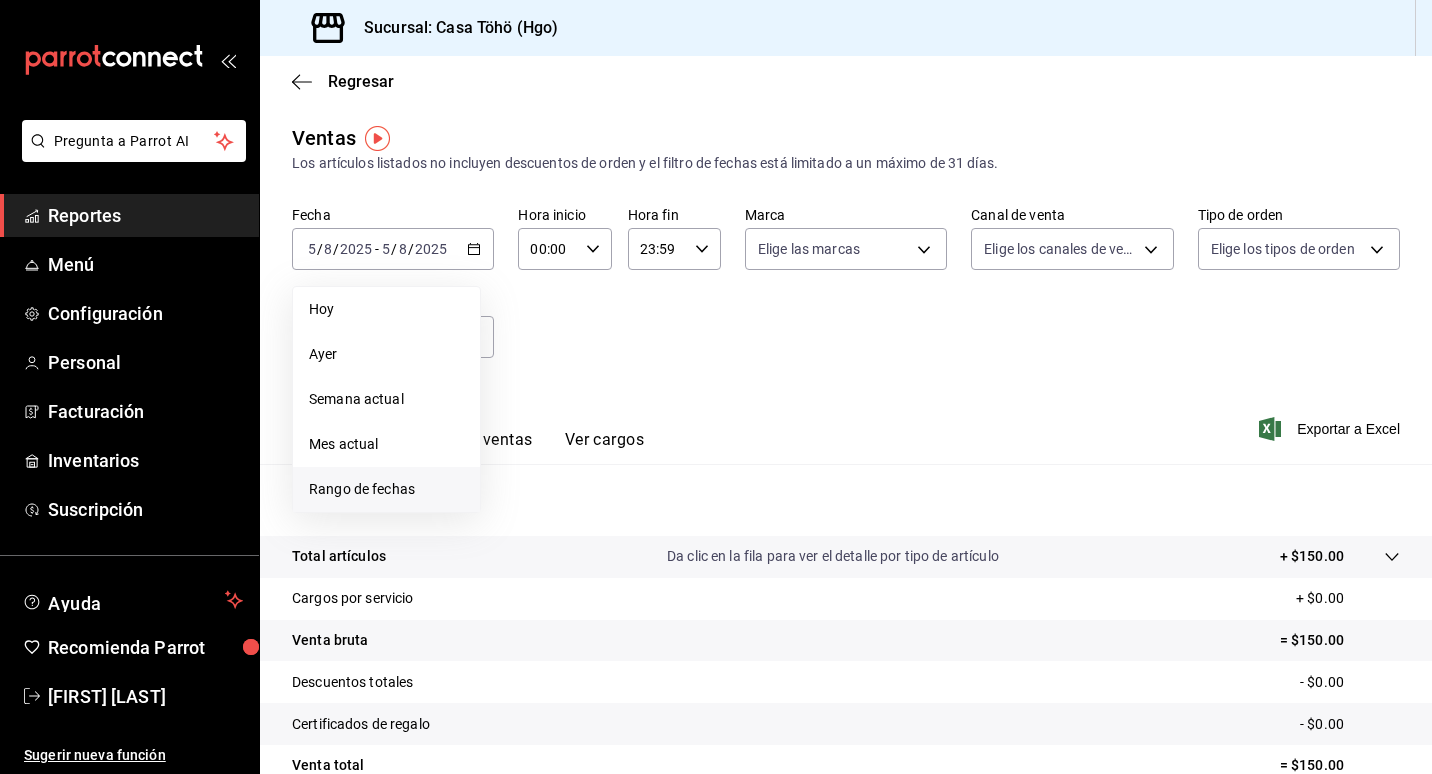 click on "Rango de fechas" at bounding box center (386, 489) 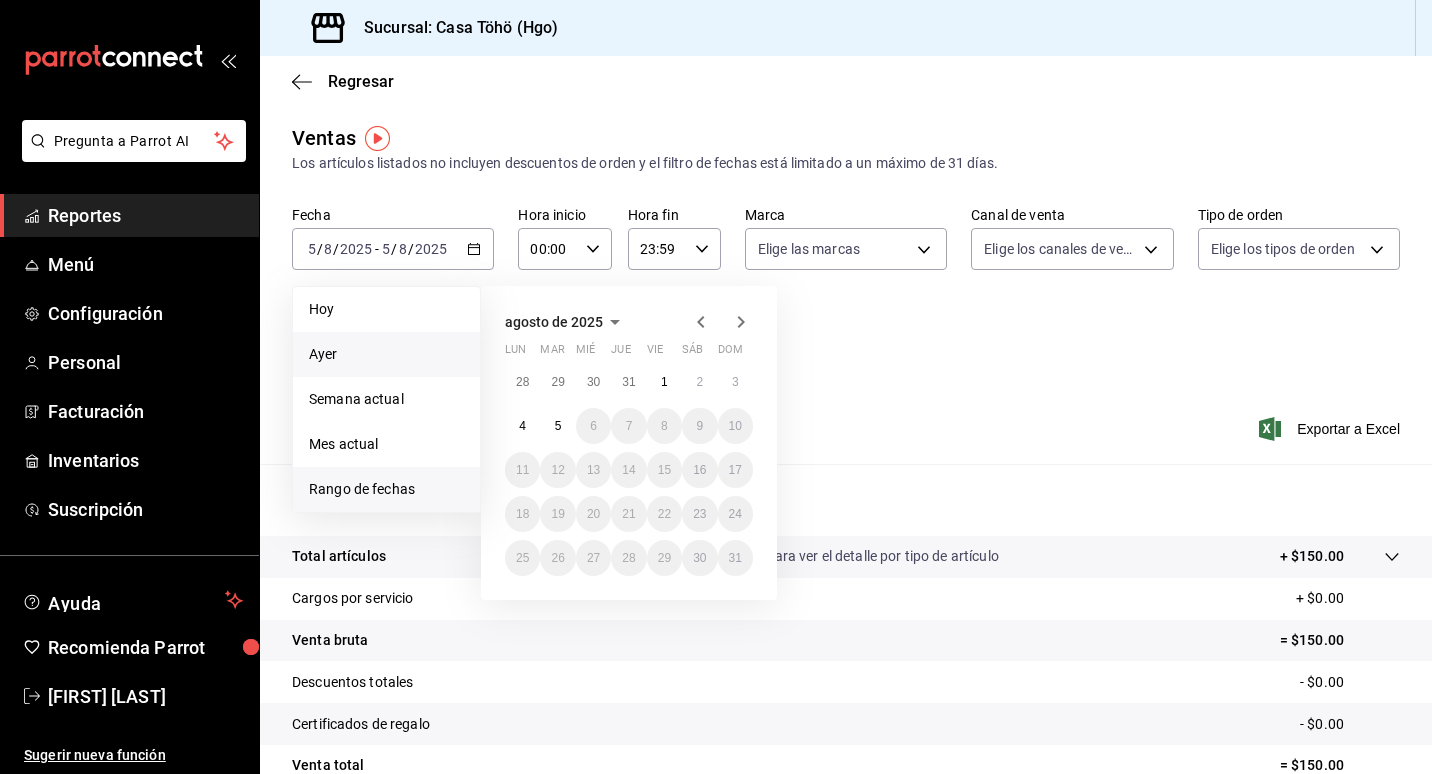 click on "Ayer" at bounding box center [386, 354] 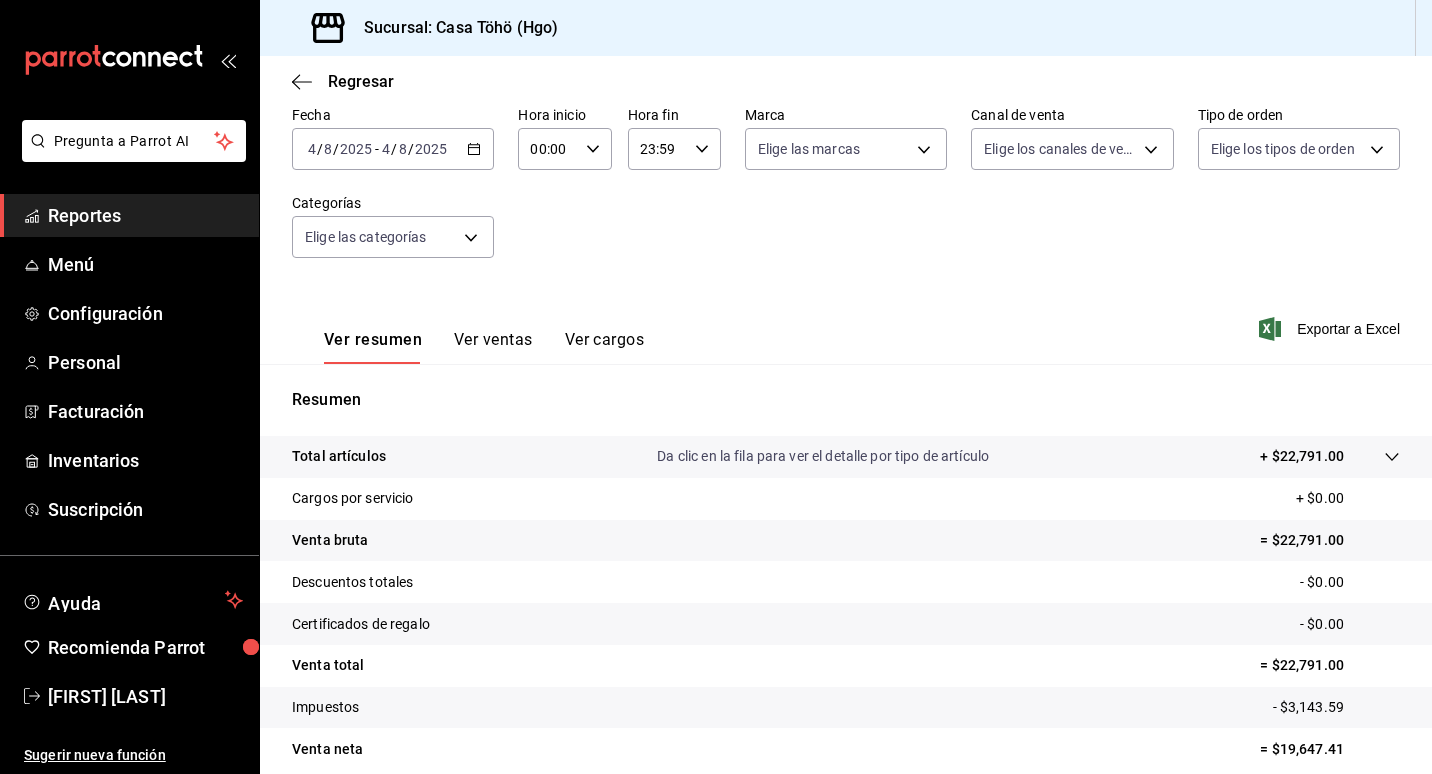 scroll, scrollTop: 0, scrollLeft: 0, axis: both 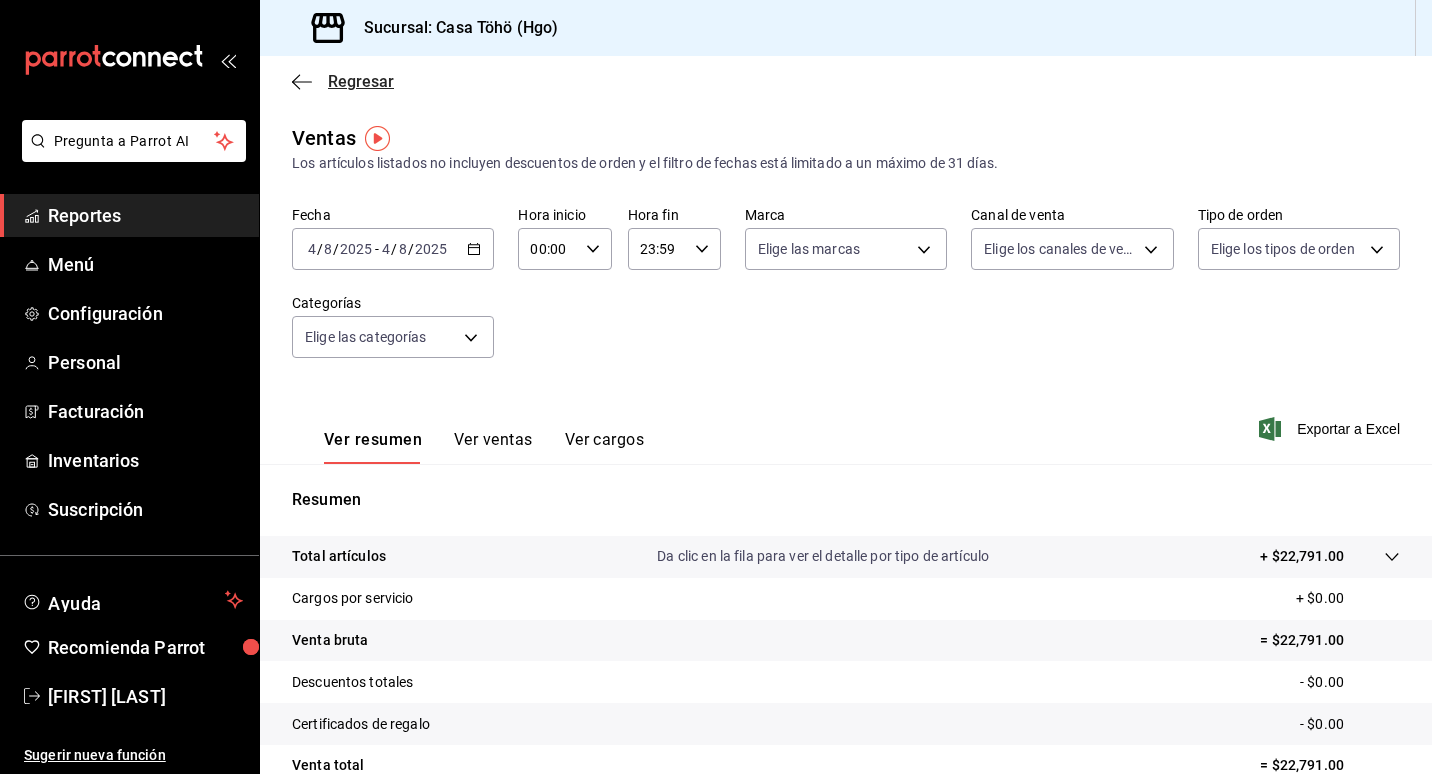click on "Regresar" at bounding box center (361, 81) 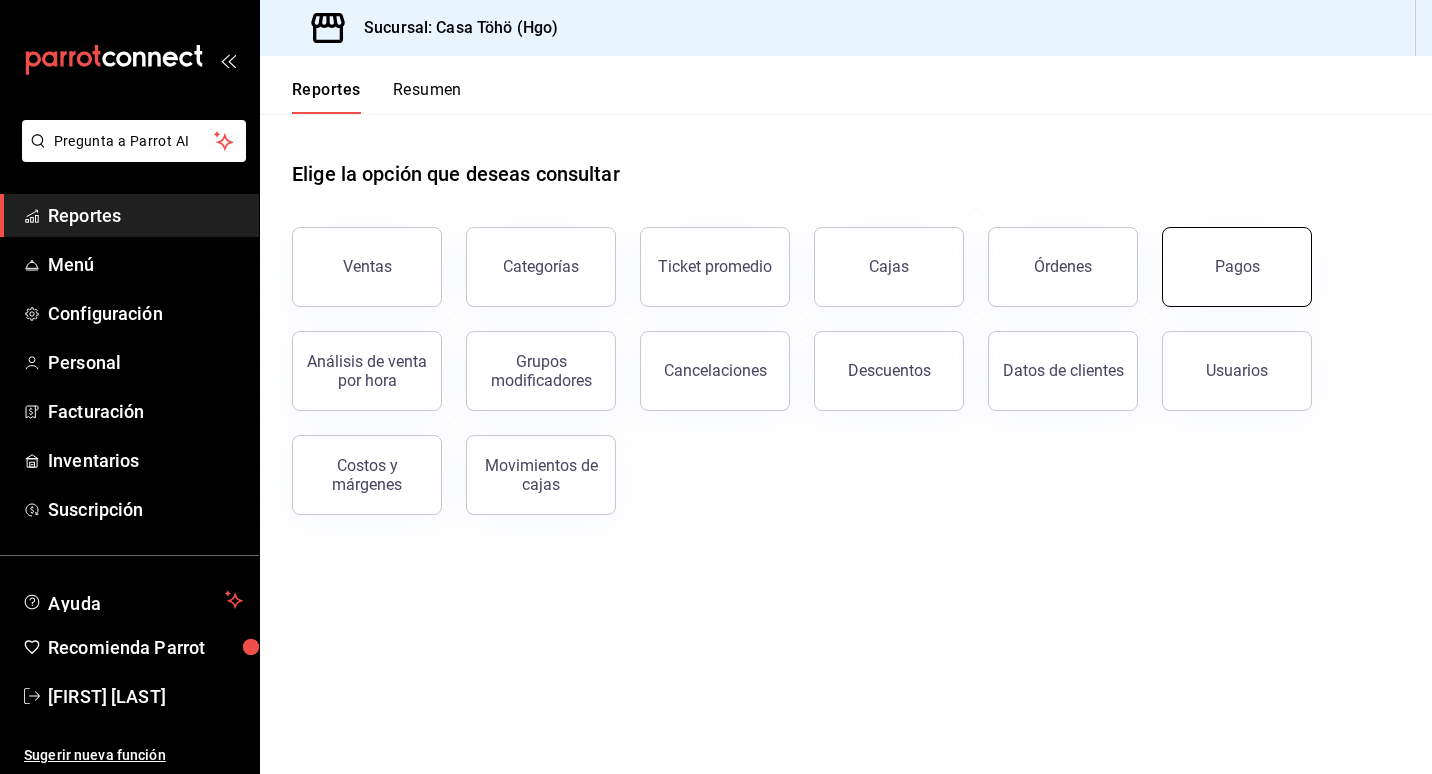 click on "Pagos" at bounding box center (1237, 267) 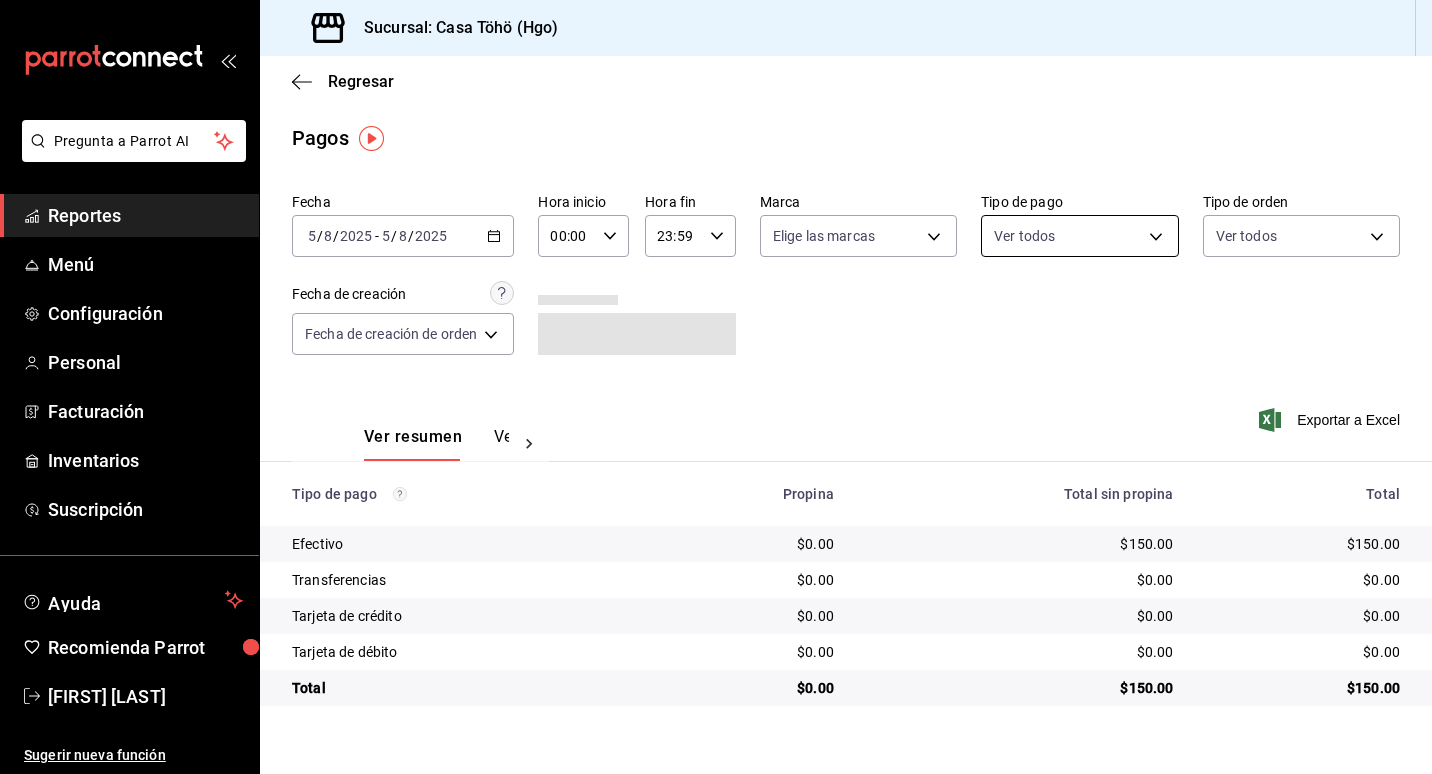 click on "Pregunta a Parrot AI Reportes   Menú   Configuración   Personal   Facturación   Inventarios   Suscripción   Ayuda Recomienda Parrot   [FIRST] [LAST]   Sugerir nueva función   Sucursal: Casa Töhö (Hgo) Regresar Pagos Fecha [DATE] [DAY] / [MONTH] / [YEAR] - [DATE] [DAY] / [MONTH] / [YEAR] [DAY] / [MONTH] / [YEAR] Hora inicio 00:00 Hora inicio Hora fin 23:59 Hora fin Marca Elige las marcas Tipo de pago Ver todos Tipo de orden Ver todos Fecha de creación   Fecha de creación de orden ORDER Ver resumen Ver pagos Exportar a Excel Tipo de pago   Propina Total sin propina Total Efectivo $0.00 $150.00 $150.00 Transferencias $0.00 $0.00 $0.00 Tarjeta de crédito $0.00 $0.00 $0.00 Tarjeta de débito $0.00 $0.00 $0.00 Total $0.00 $150.00 $150.00 GANA 1 MES GRATIS EN TU SUSCRIPCIÓN AQUÍ ¿Recuerdas cómo empezó tu restaurante?
Hoy puedes ayudar a un colega a tener el mismo cambio que tú viviste.
Recomienda Parrot directamente desde tu Portal Administrador.
Es fácil y rápido.
🎁 Por cada restaurante que se una, ganas 1 mes gratis. Ir a video" at bounding box center (716, 387) 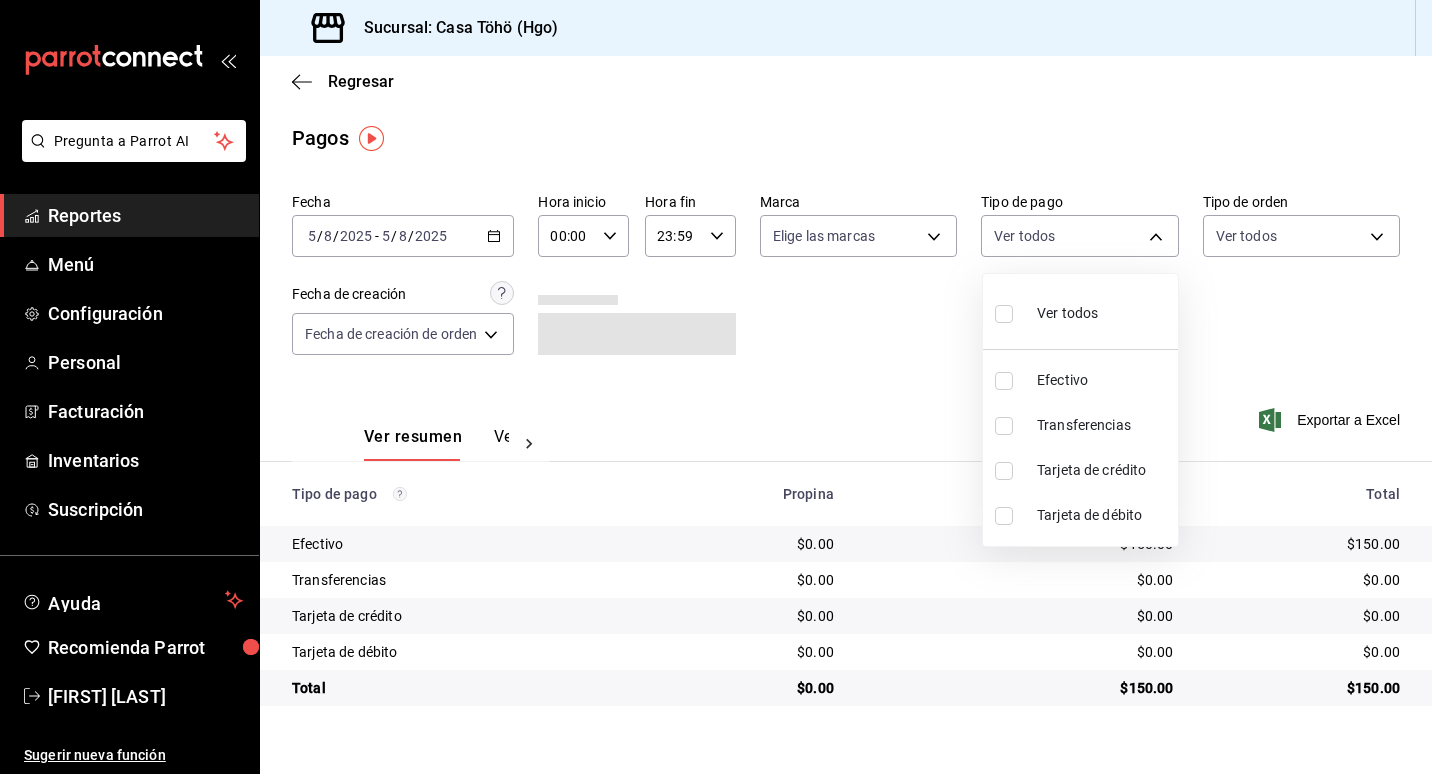 click on "Transferencias" at bounding box center (1103, 425) 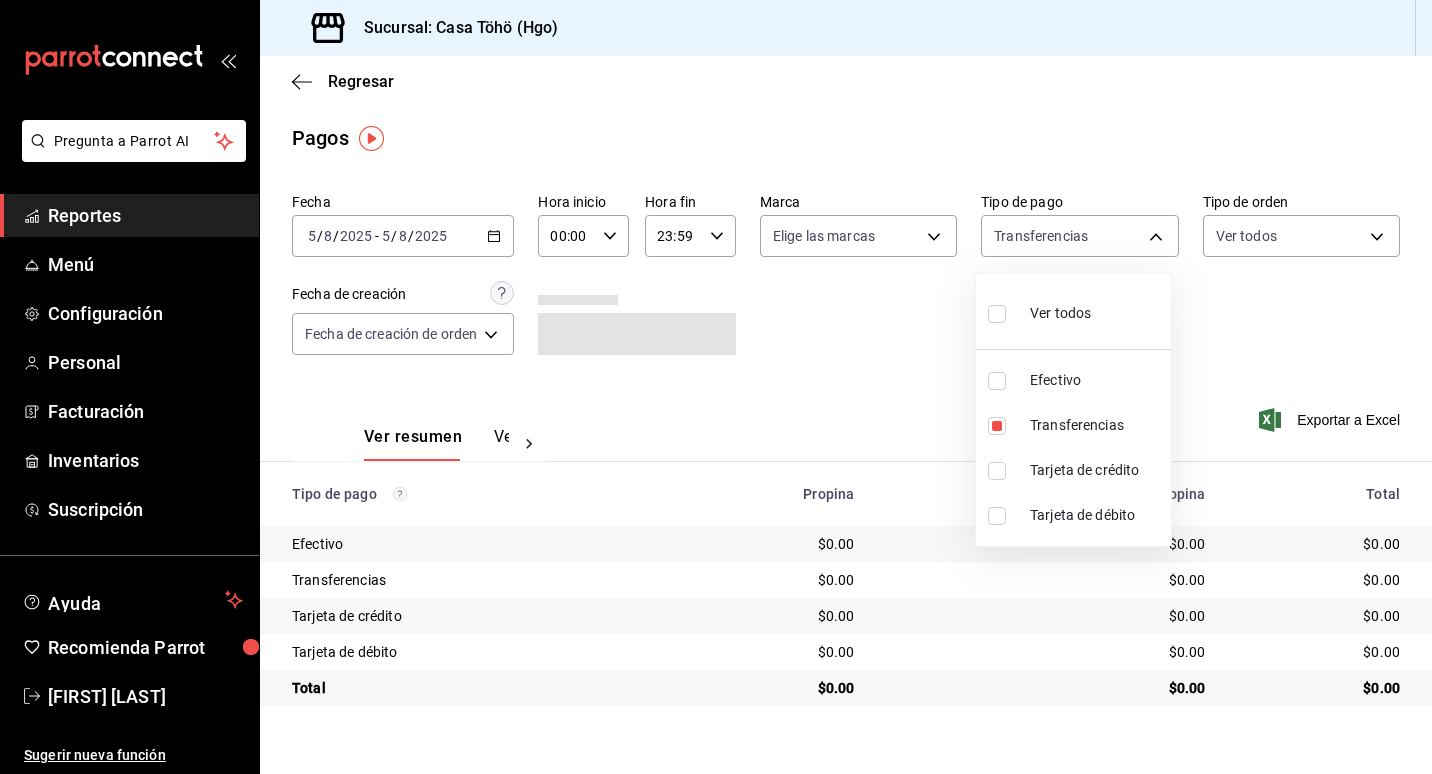 click on "Tarjeta de crédito" at bounding box center (1073, 470) 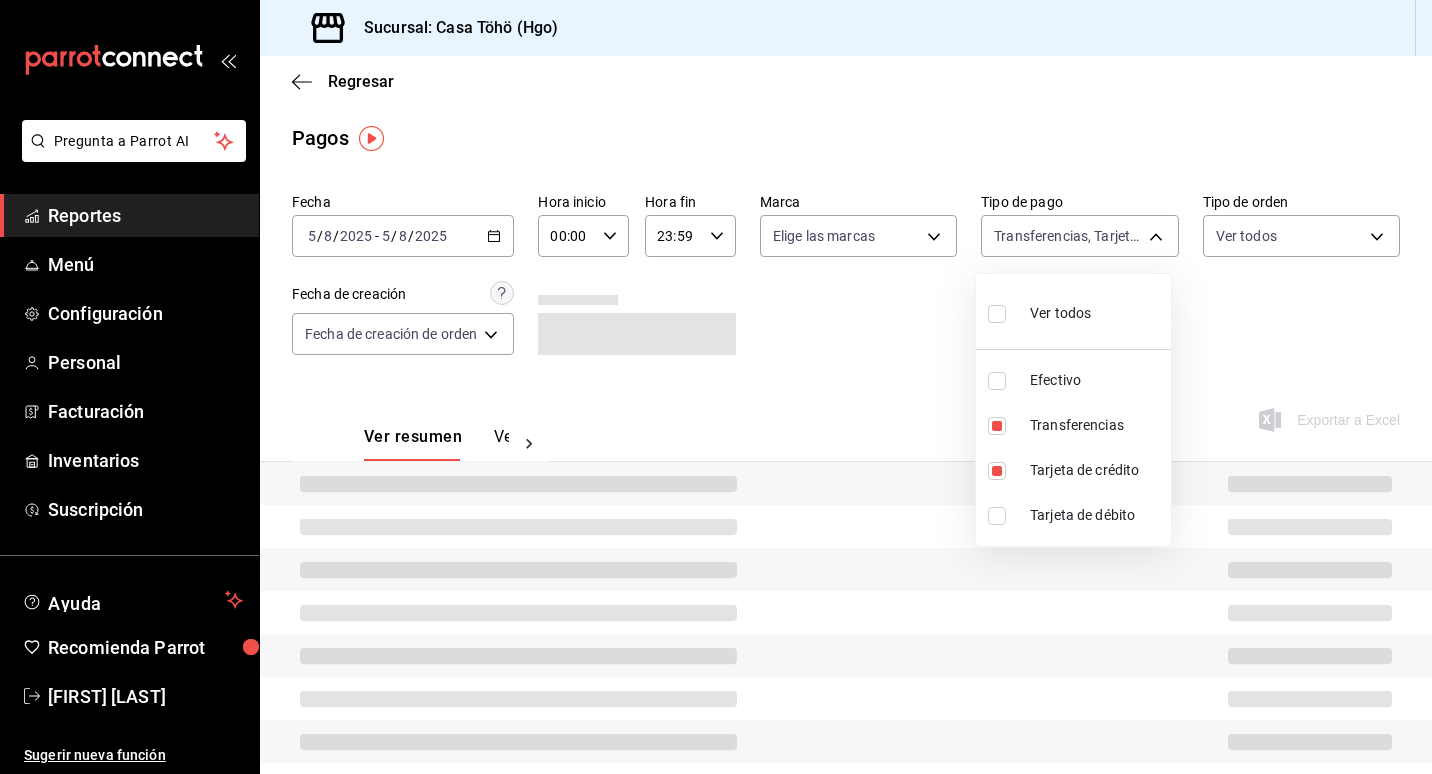 click on "Tarjeta de débito" at bounding box center [1096, 515] 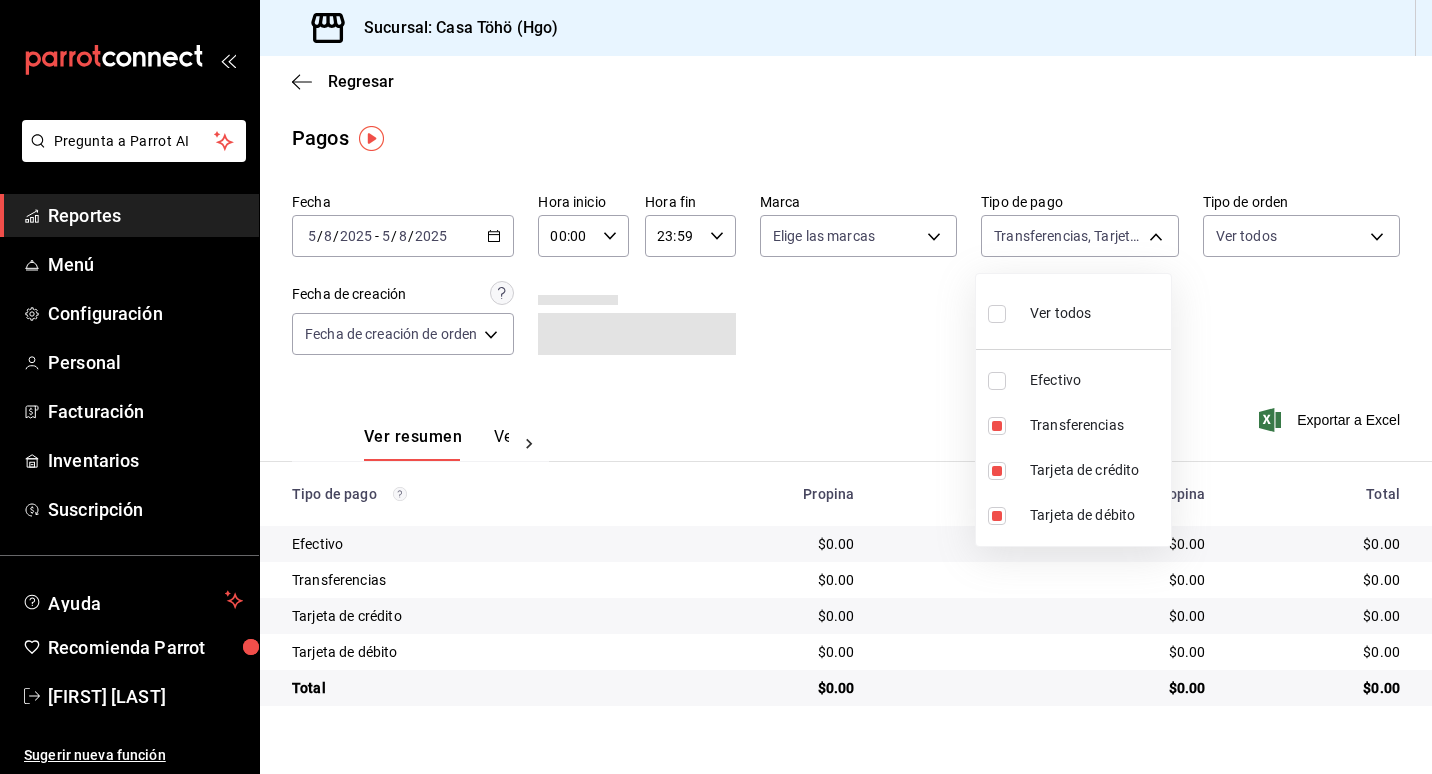 click at bounding box center (716, 387) 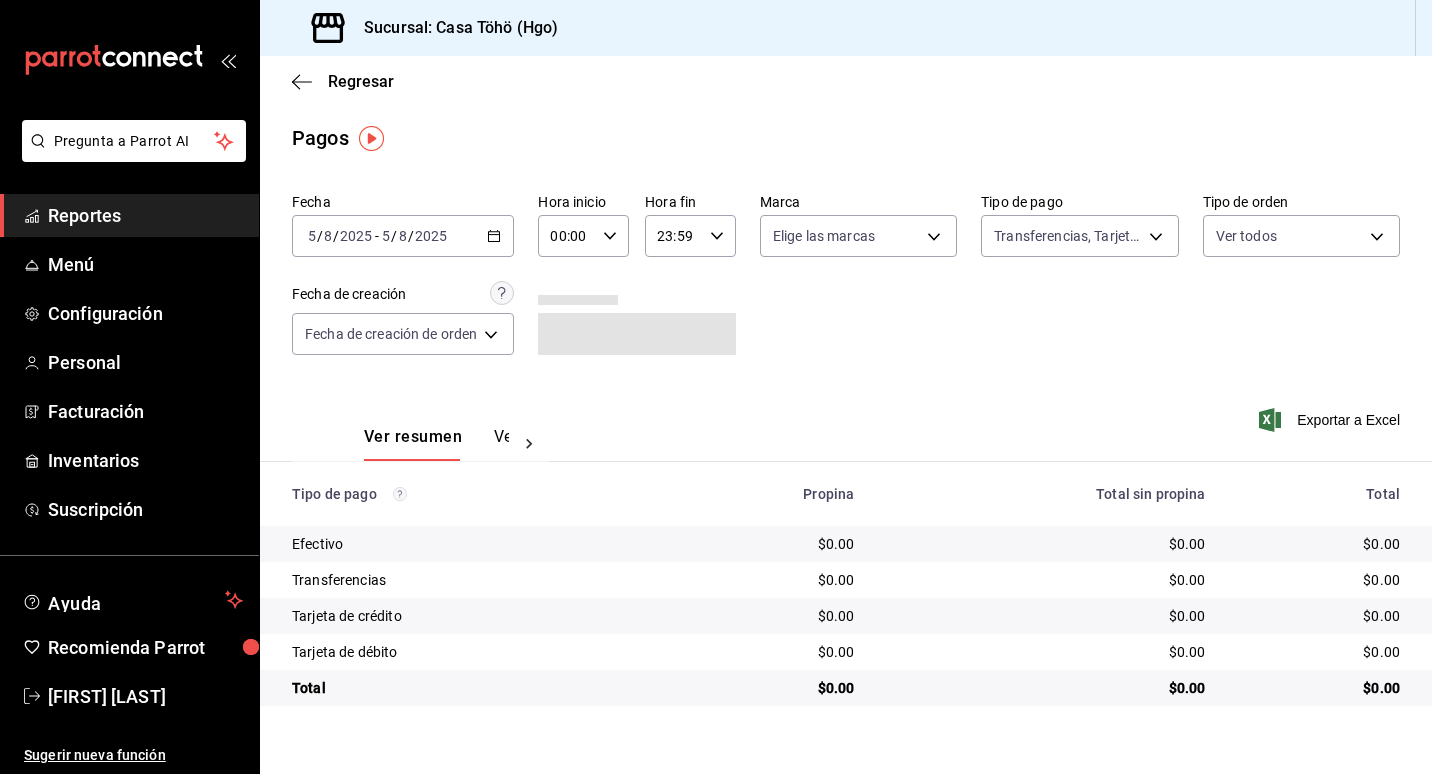 click 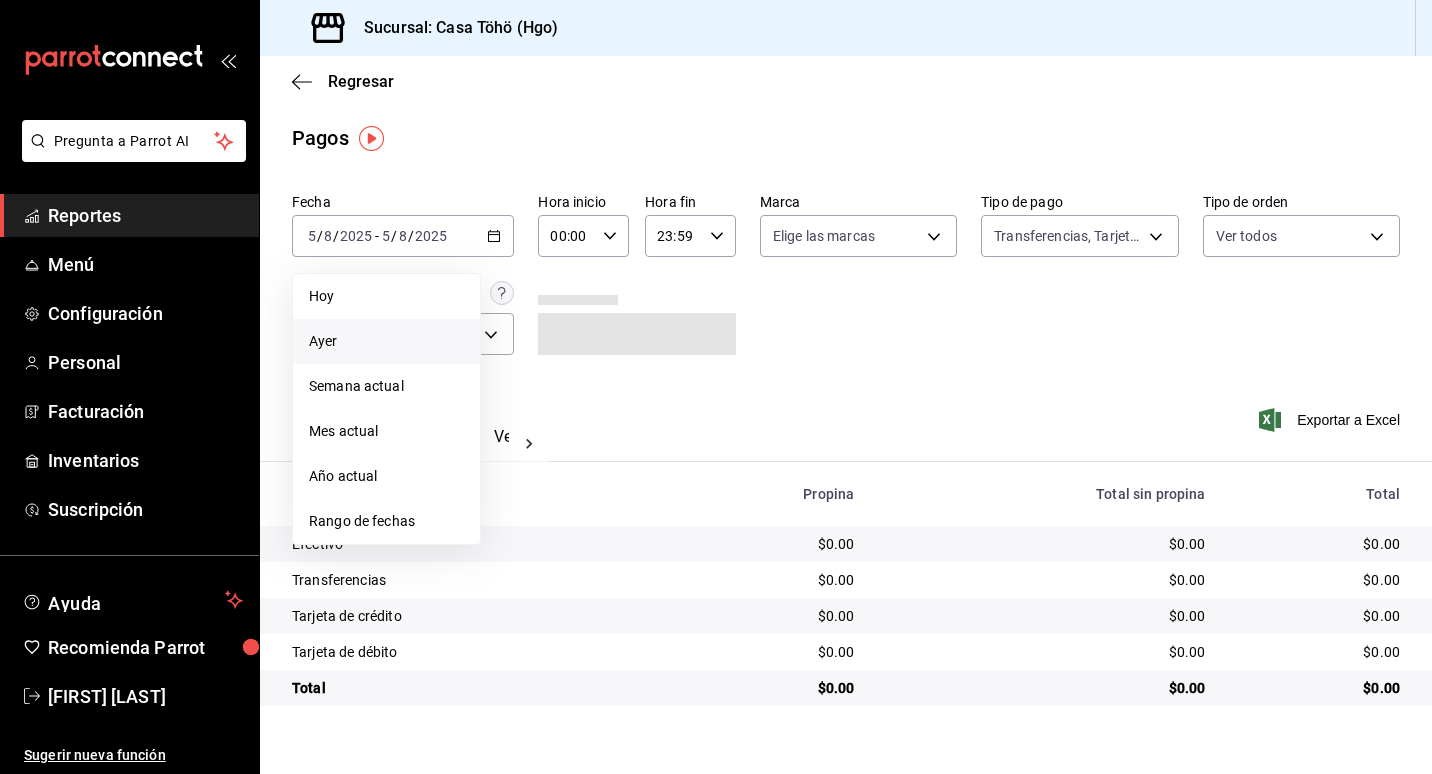 click on "Ayer" at bounding box center (386, 341) 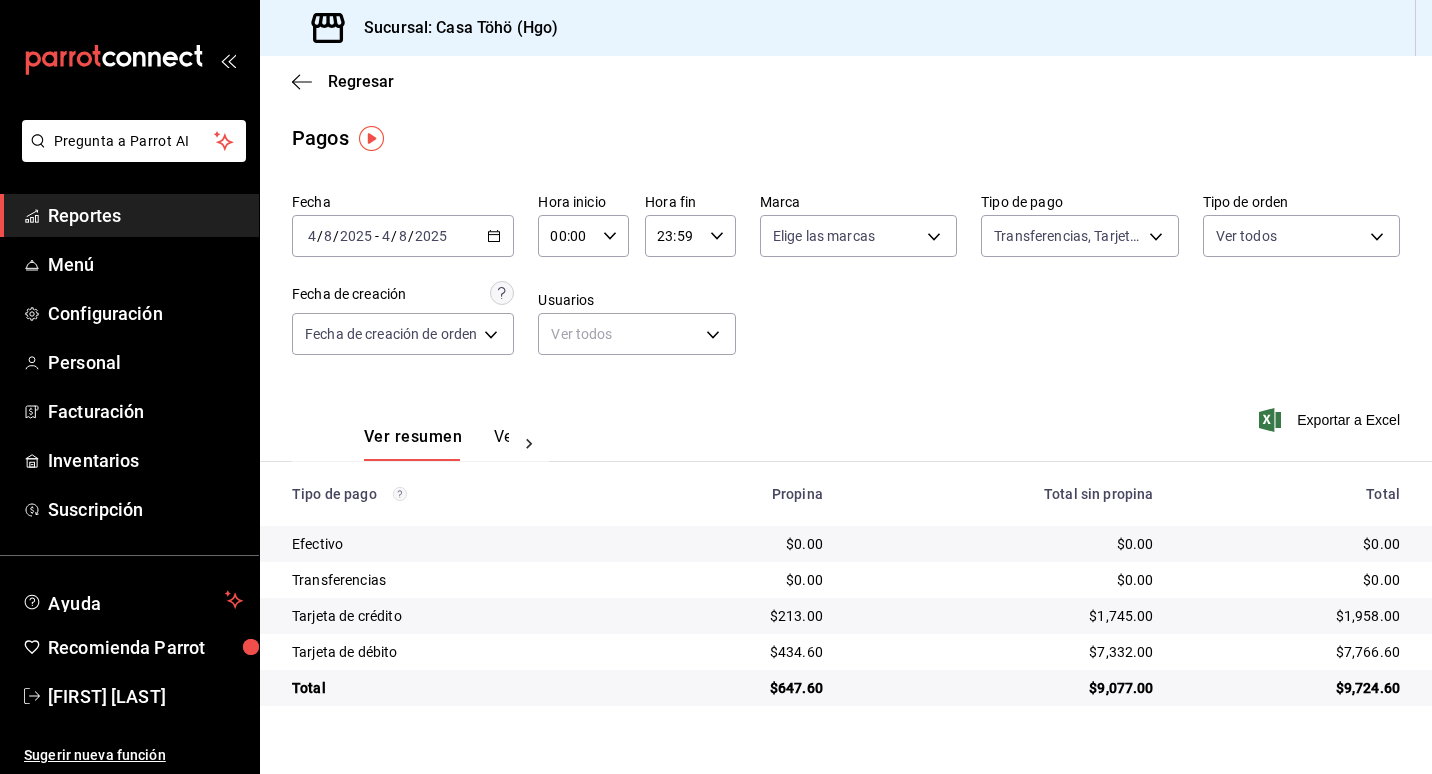 click on "Fecha [DATE] [DAY] / [MONTH] / [YEAR] - [DATE] [DAY] / [MONTH] / [YEAR] Hora inicio 00:00 Hora inicio Hora fin 23:59 Hora fin Marca Elige las marcas Tipo de pago Transferencias, Tarjeta de crédito, Tarjeta de débito [UUID],[UUID],[UUID] Tipo de orden Ver todos Fecha de creación   Fecha de creación de orden ORDER Usuarios Ver todos null" at bounding box center [846, 282] 